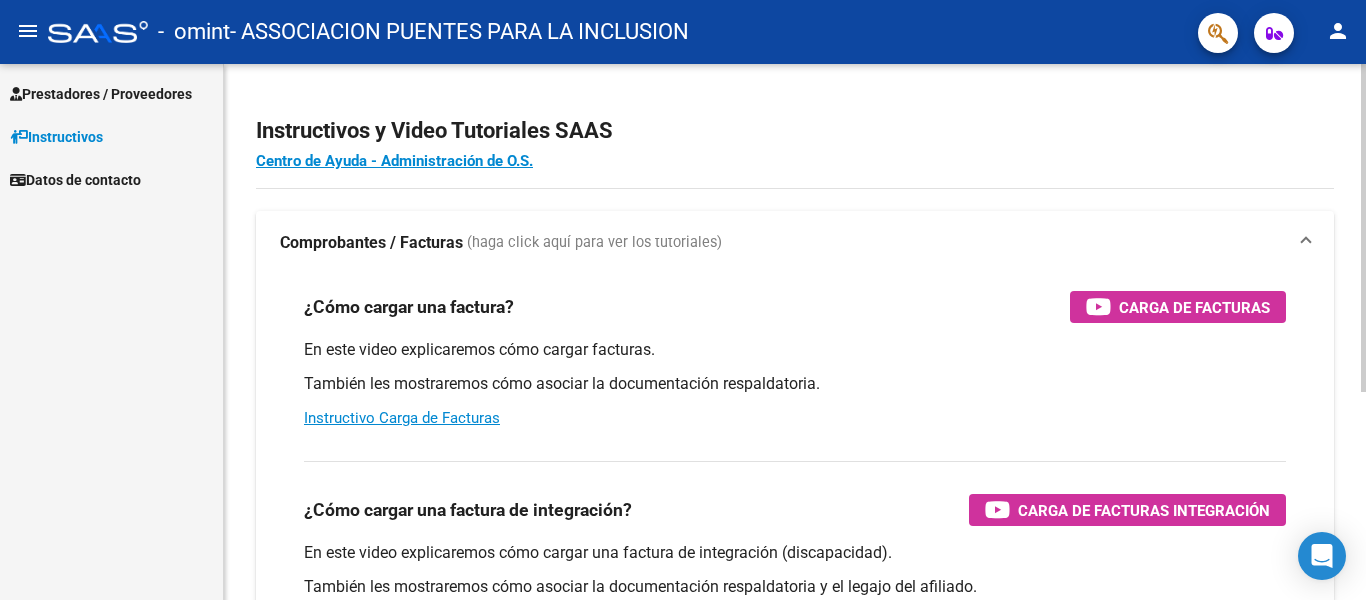 scroll, scrollTop: 0, scrollLeft: 0, axis: both 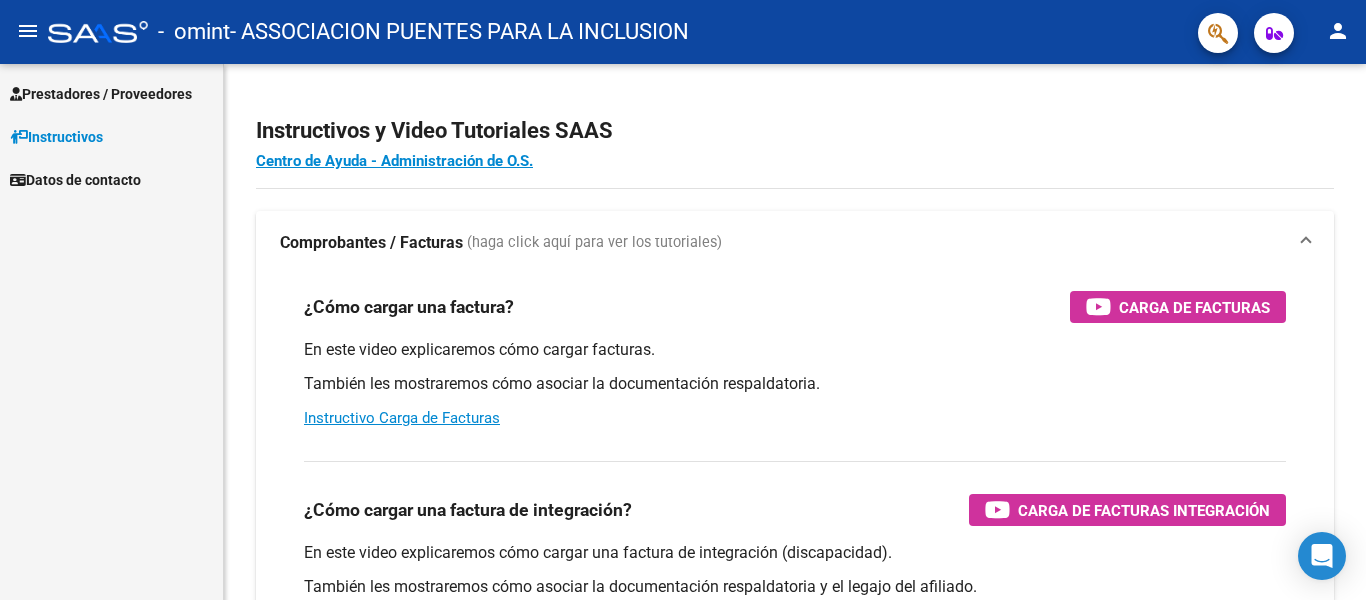 click on "Prestadores / Proveedores" at bounding box center (101, 94) 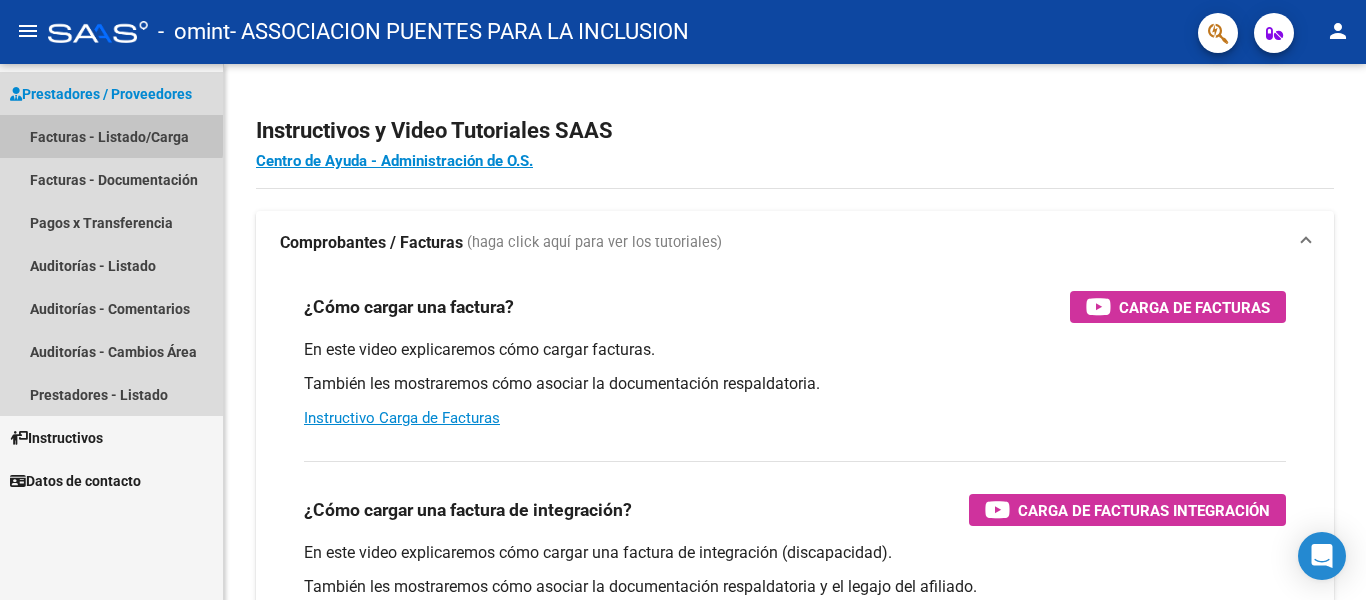 click on "Facturas - Listado/Carga" at bounding box center (111, 136) 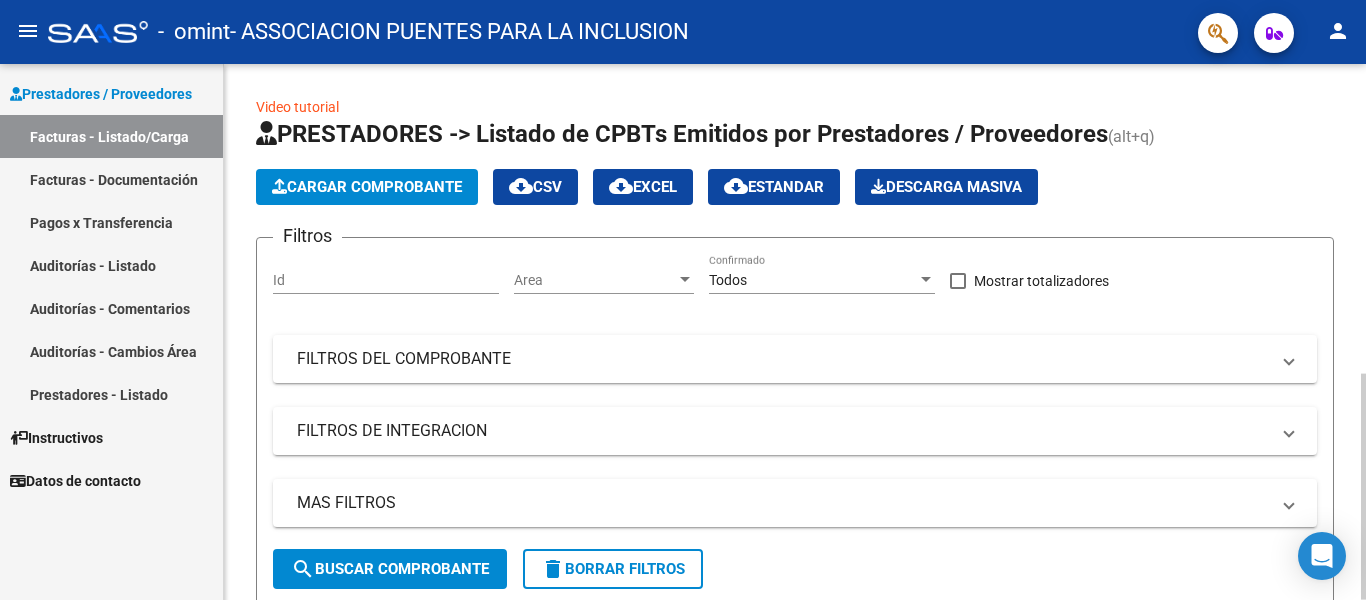 click on "Cargar Comprobante" 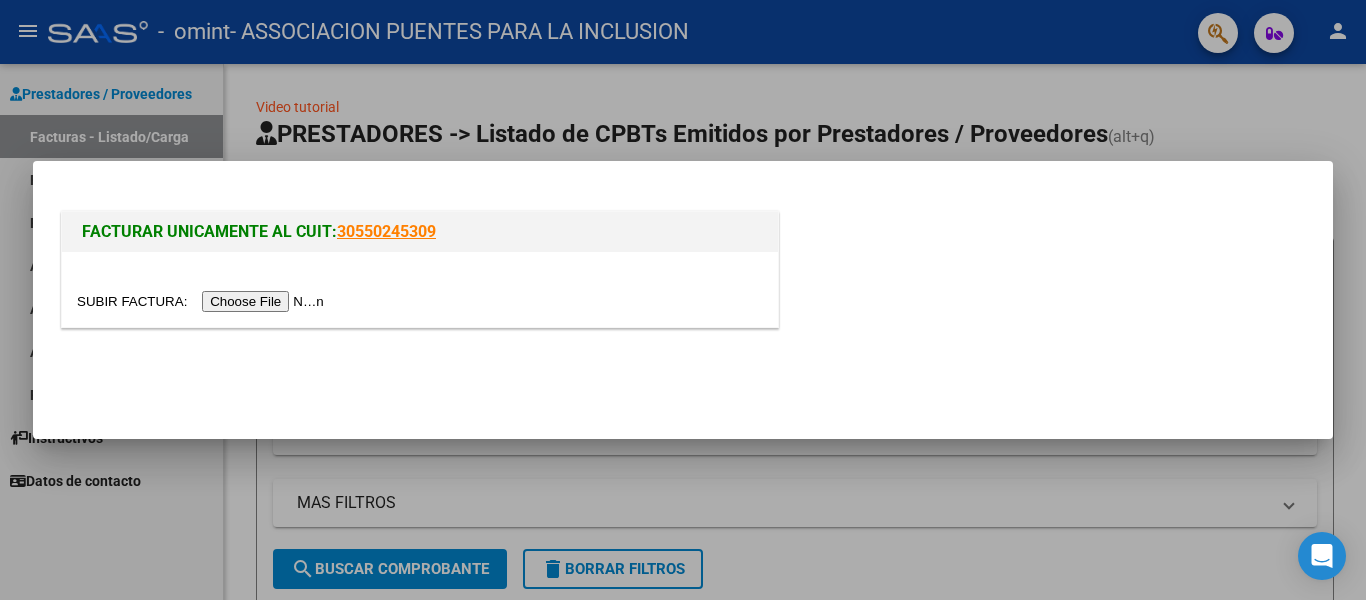 click at bounding box center [203, 301] 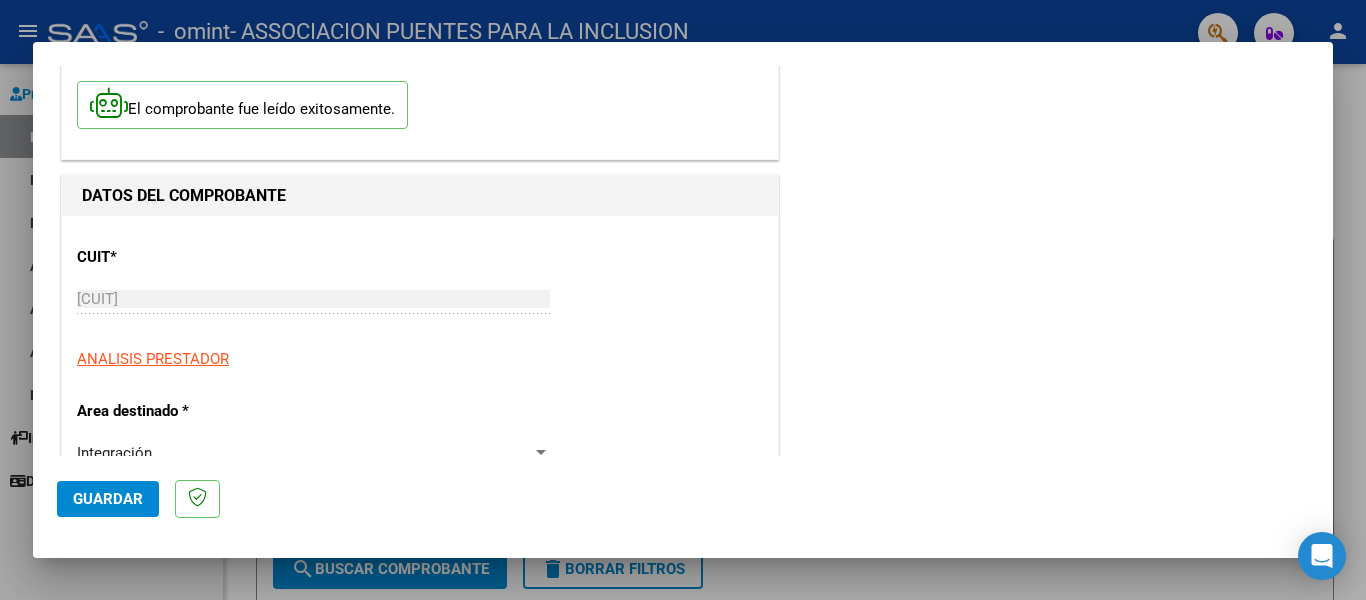 scroll, scrollTop: 200, scrollLeft: 0, axis: vertical 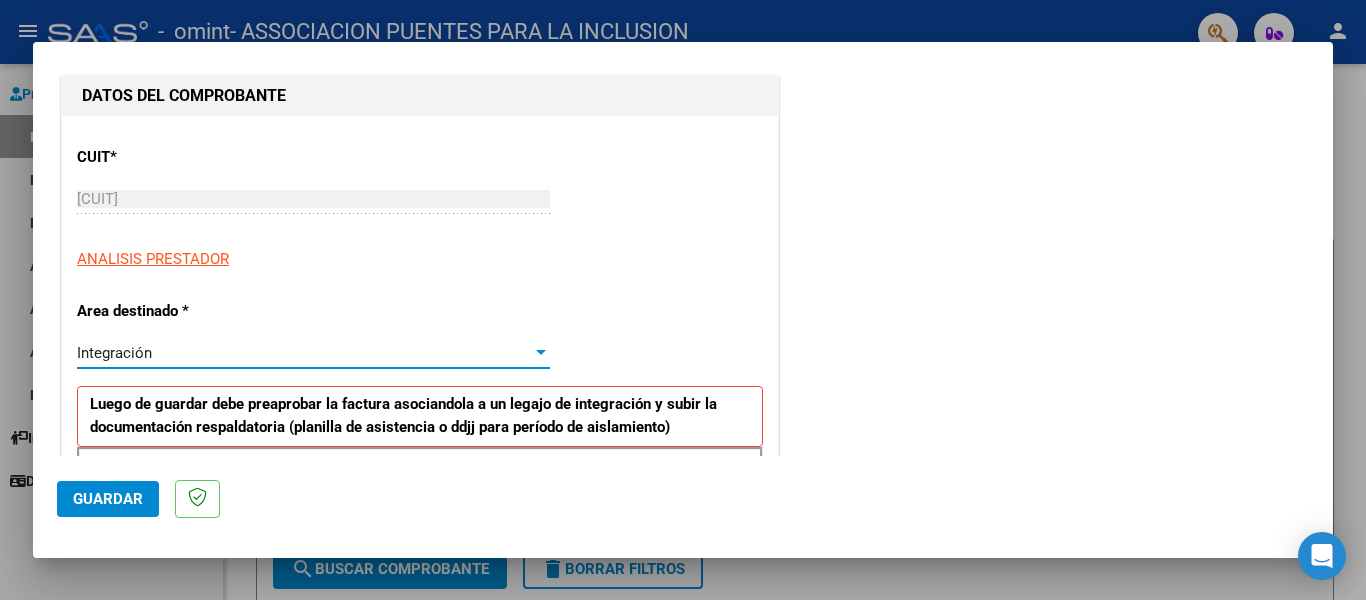 click at bounding box center (541, 353) 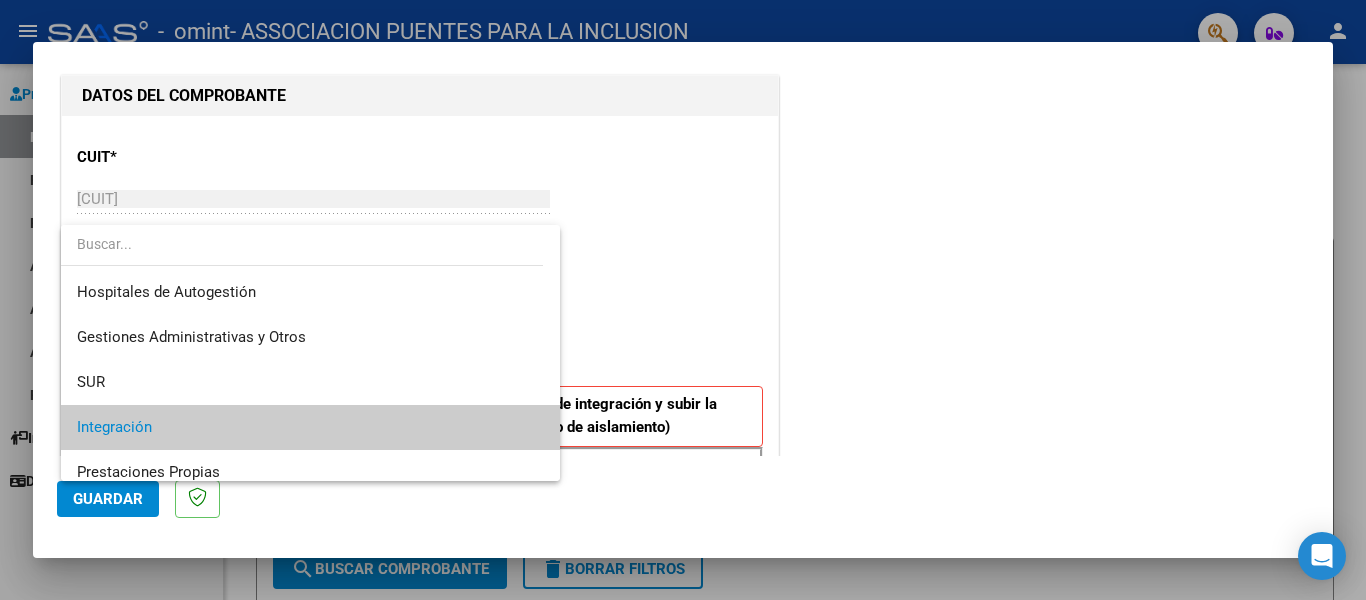 scroll, scrollTop: 74, scrollLeft: 0, axis: vertical 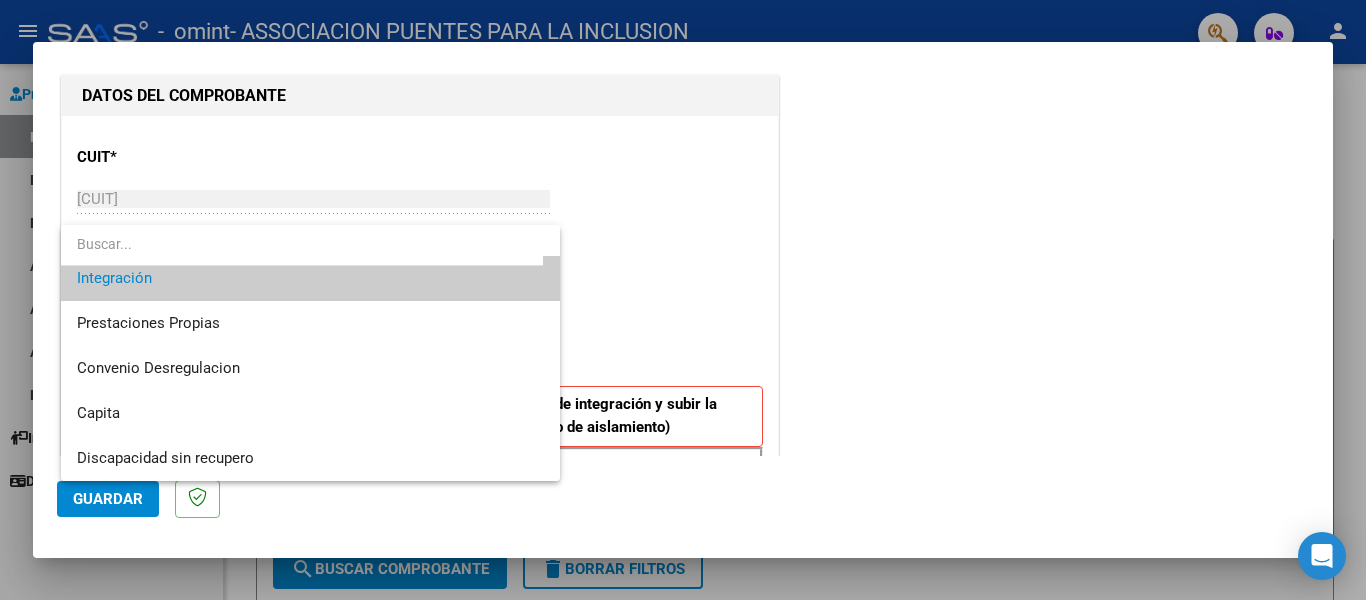 click at bounding box center [683, 300] 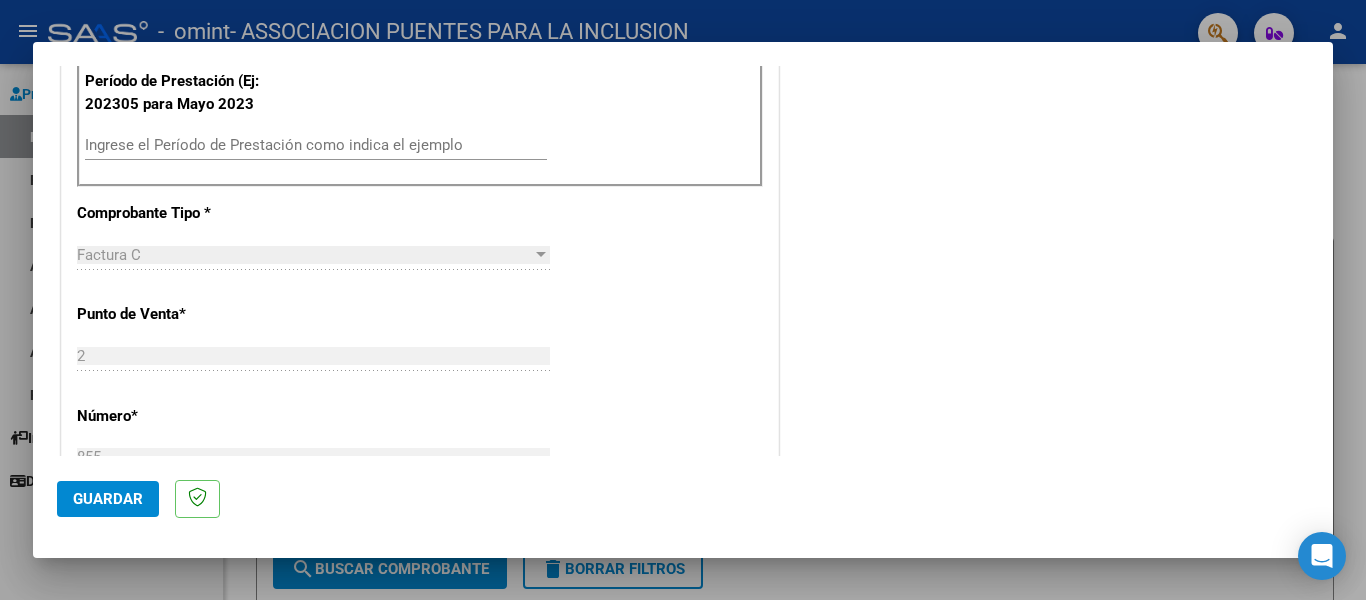 scroll, scrollTop: 700, scrollLeft: 0, axis: vertical 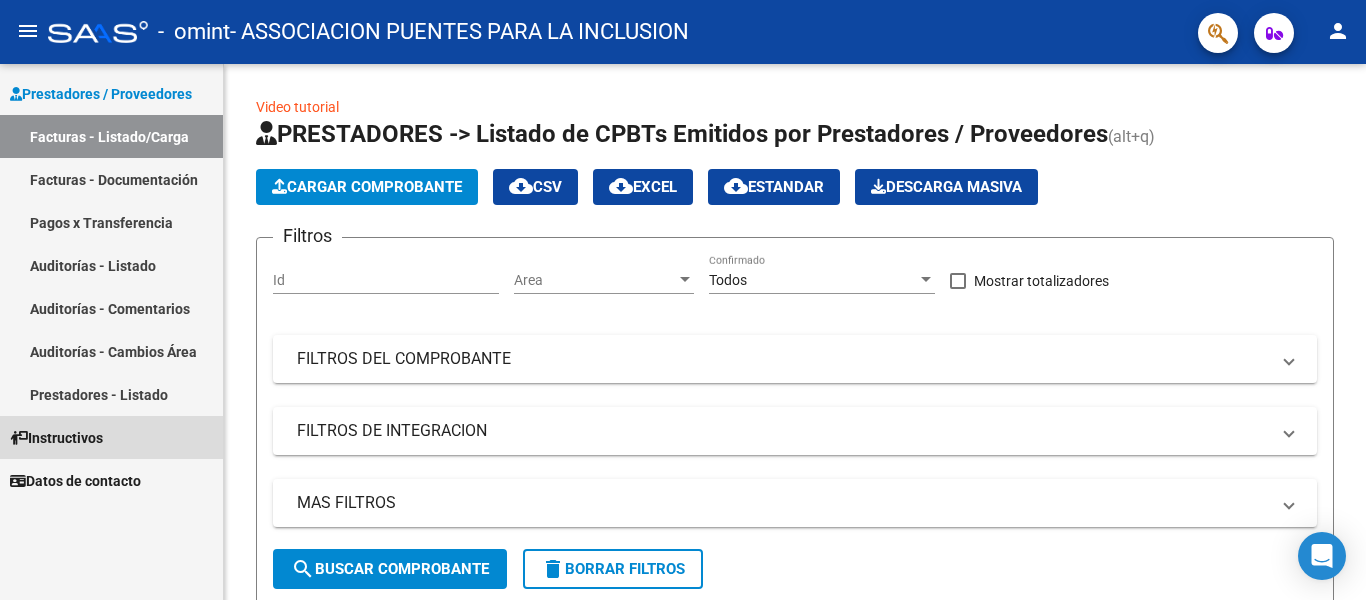 click on "Instructivos" at bounding box center [56, 438] 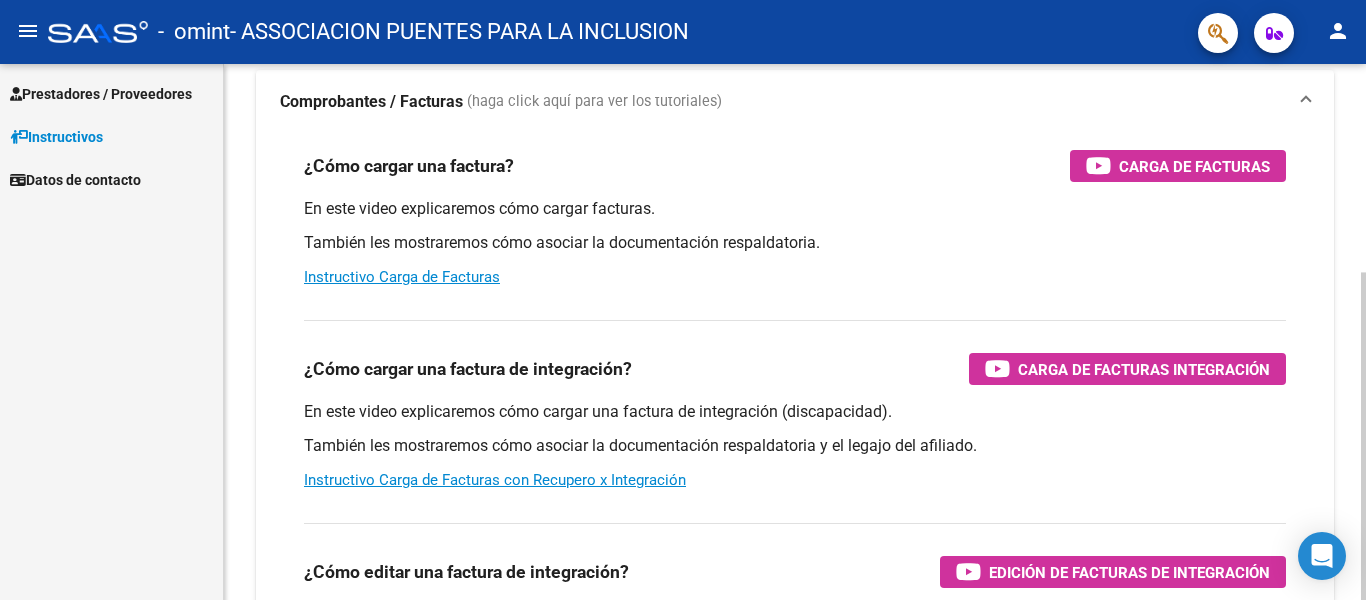 scroll, scrollTop: 0, scrollLeft: 0, axis: both 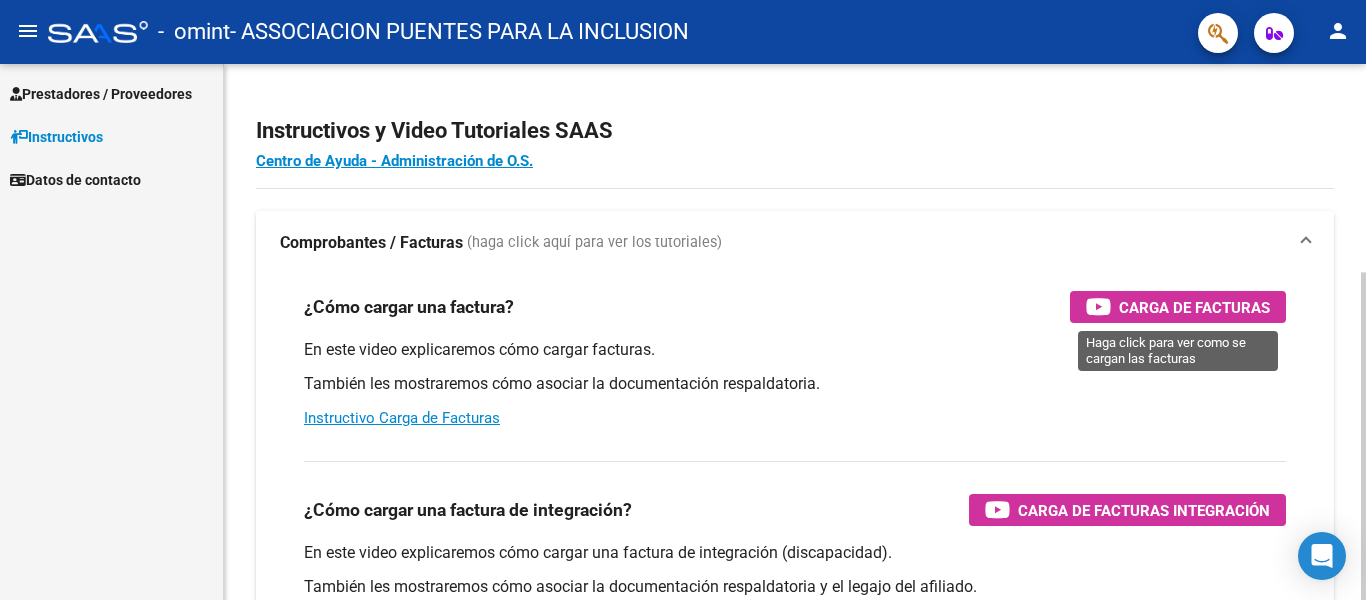 click on "Carga de Facturas" at bounding box center [1194, 307] 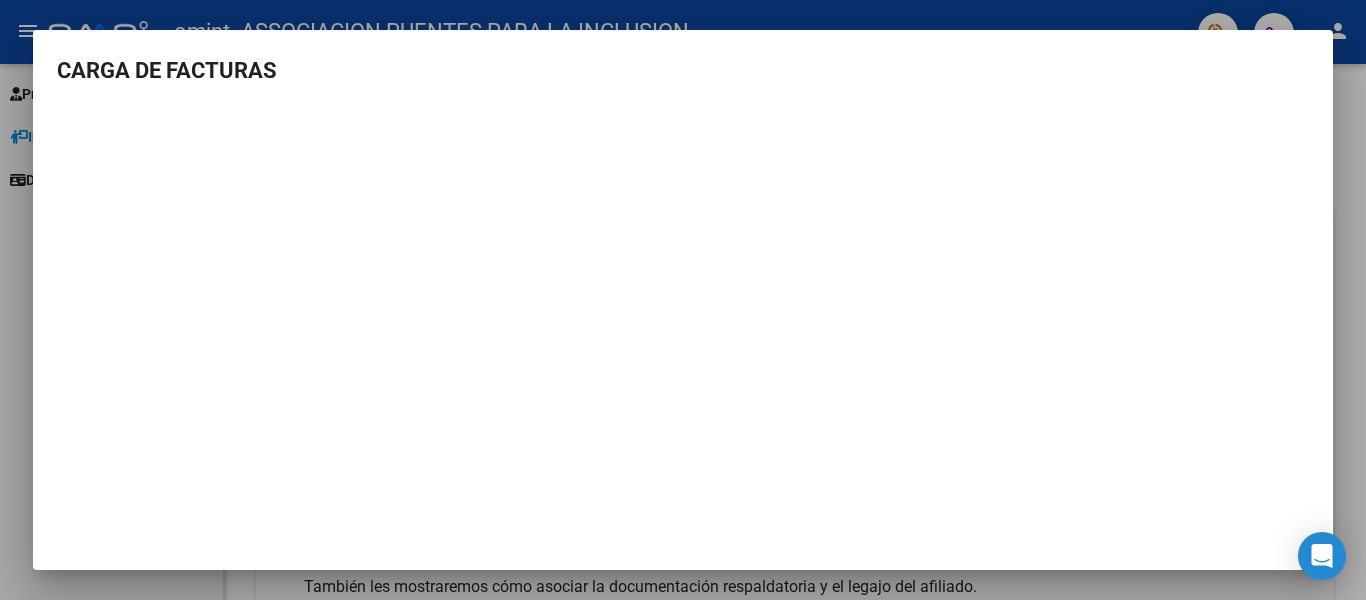 click at bounding box center [683, 300] 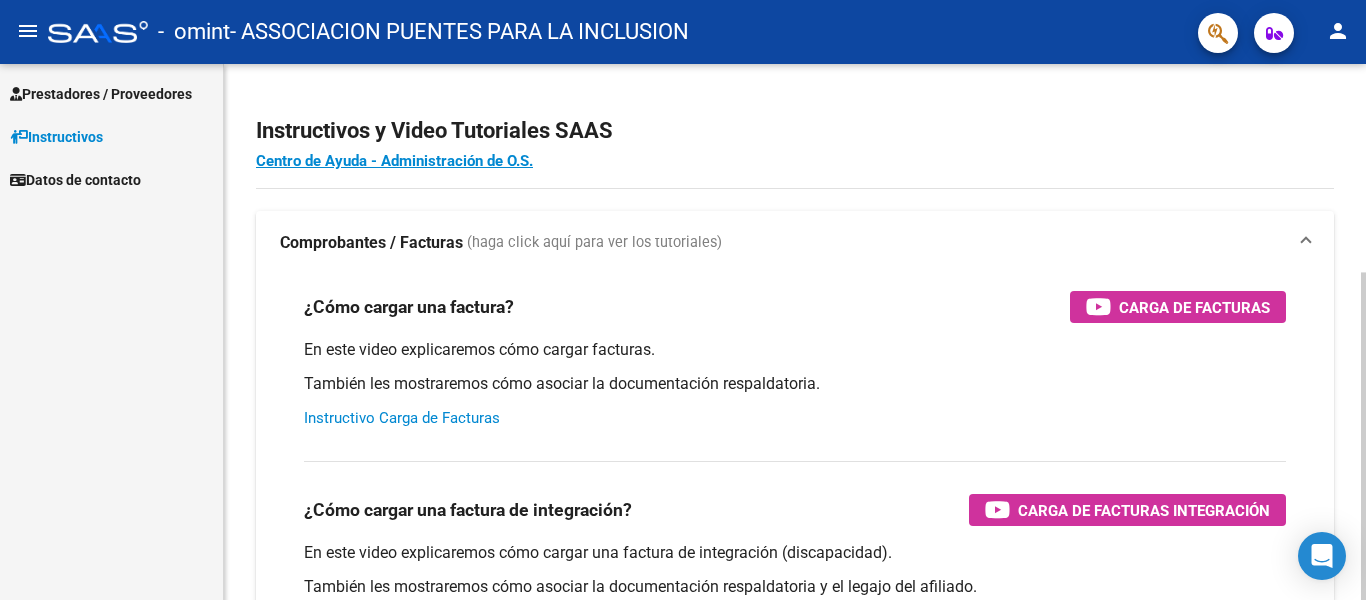 click on "Instructivo Carga de Facturas" at bounding box center (402, 418) 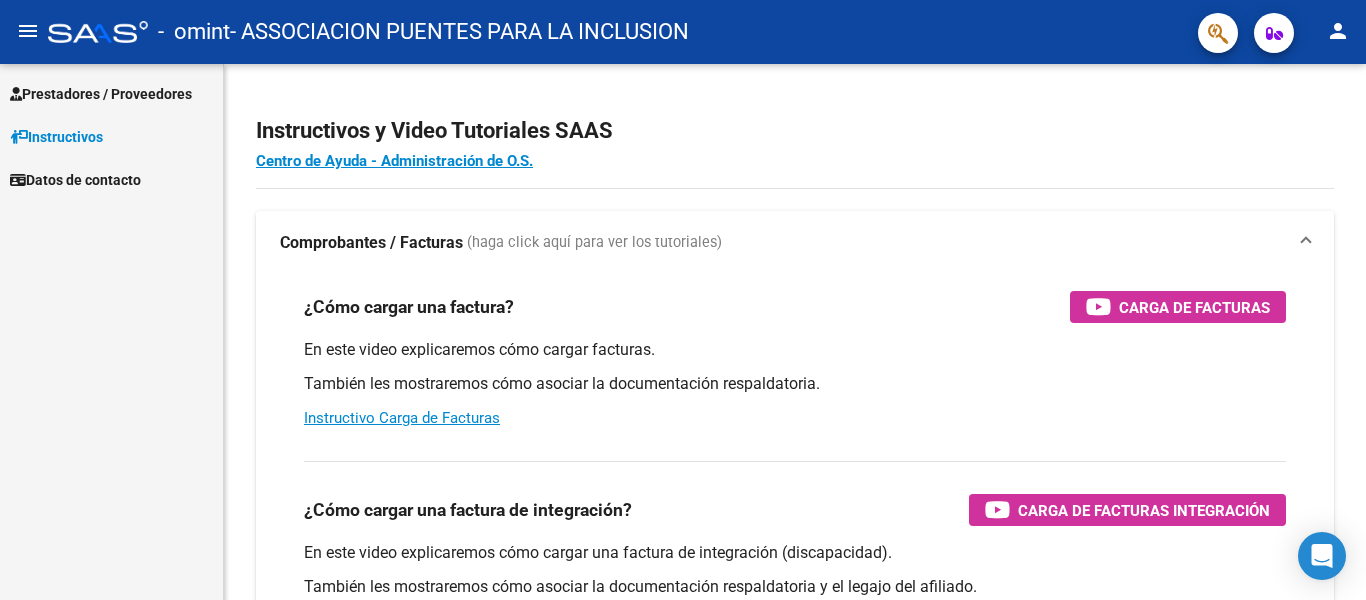 click on "Prestadores / Proveedores" at bounding box center (101, 94) 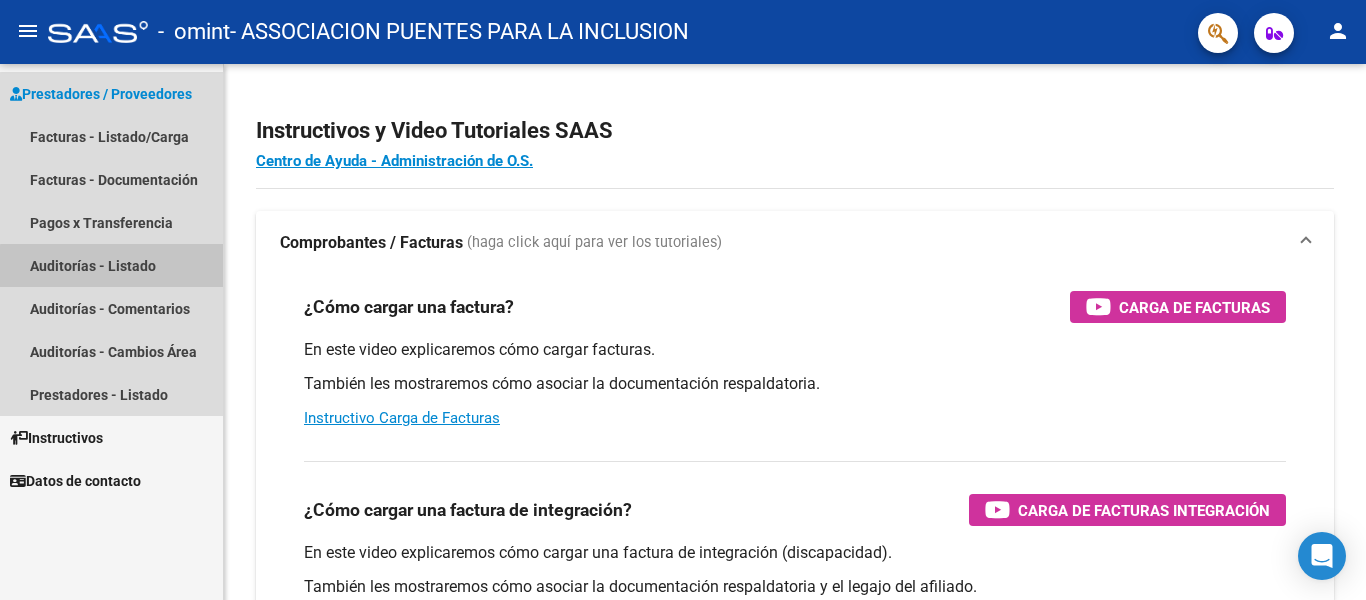 click on "Auditorías - Listado" at bounding box center (111, 265) 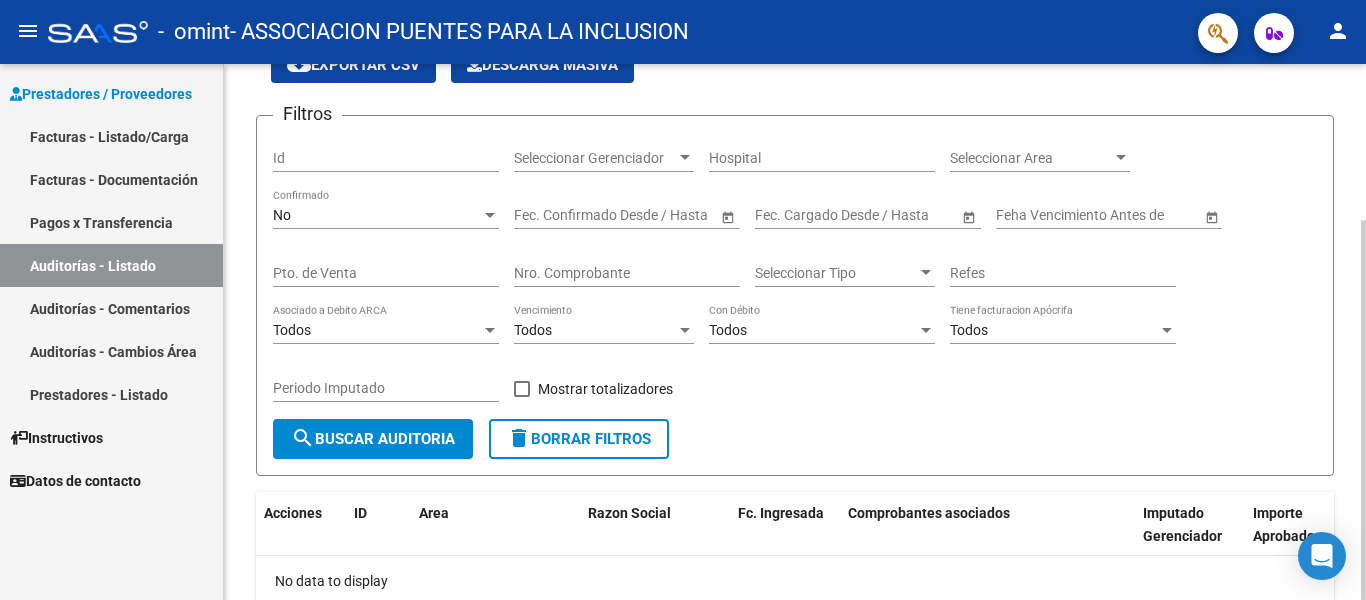 scroll, scrollTop: 221, scrollLeft: 0, axis: vertical 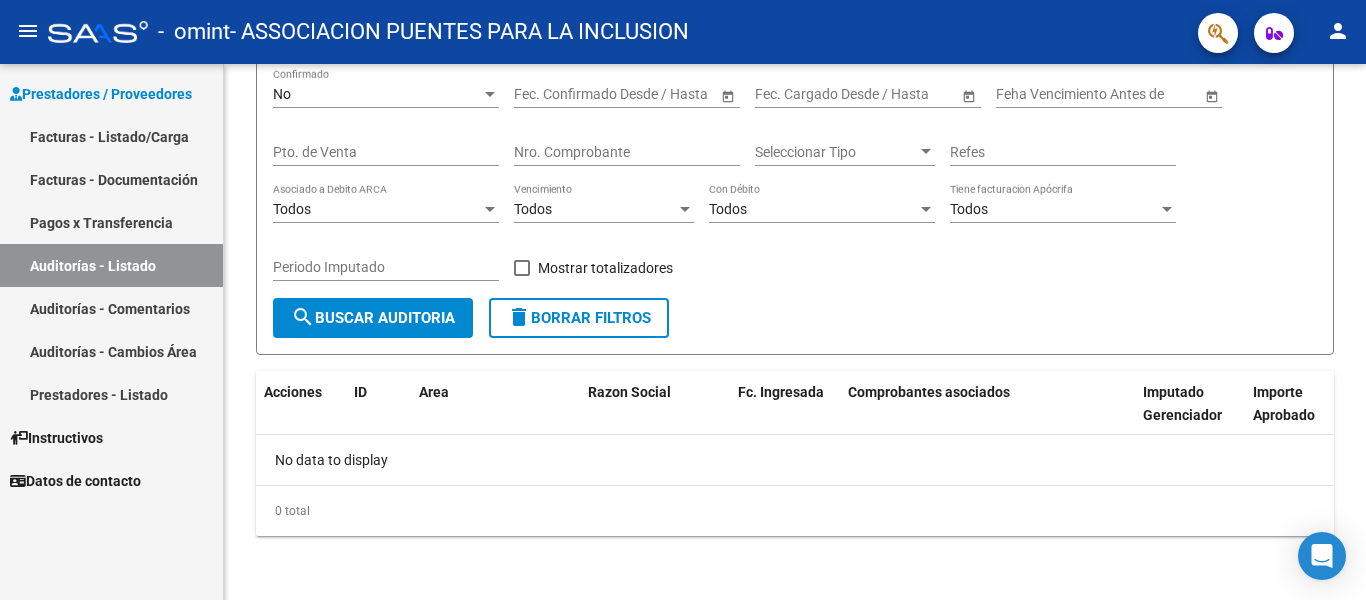 click on "Facturas - Documentación" at bounding box center (111, 179) 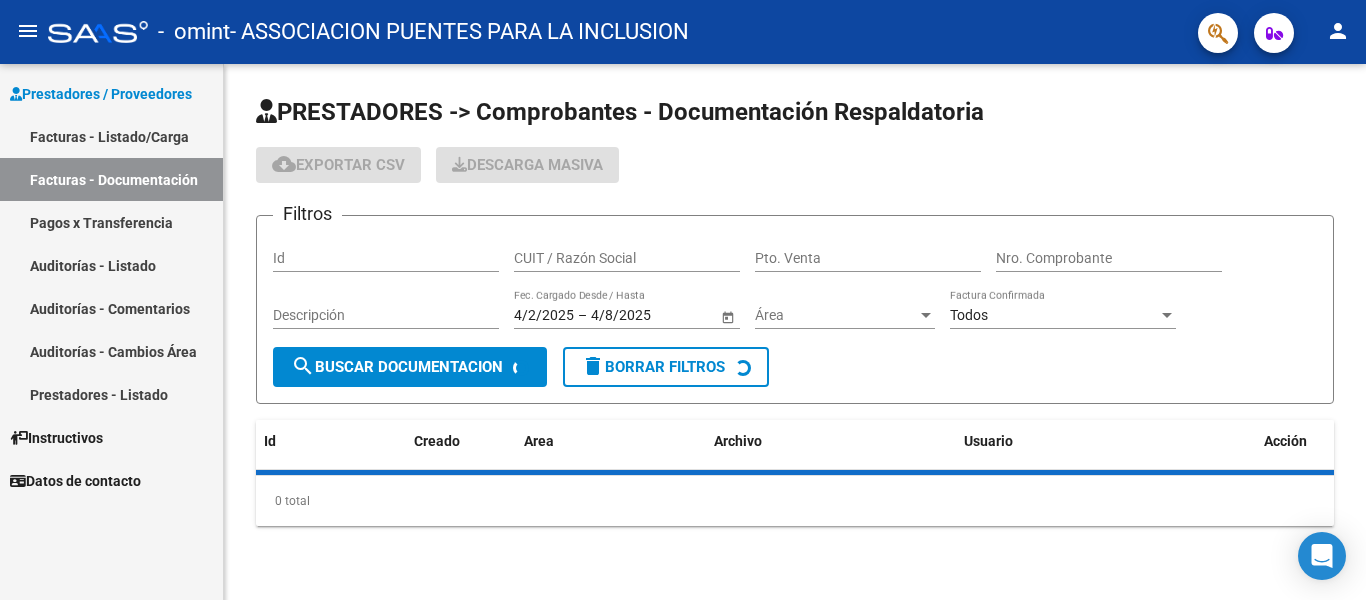 scroll, scrollTop: 0, scrollLeft: 0, axis: both 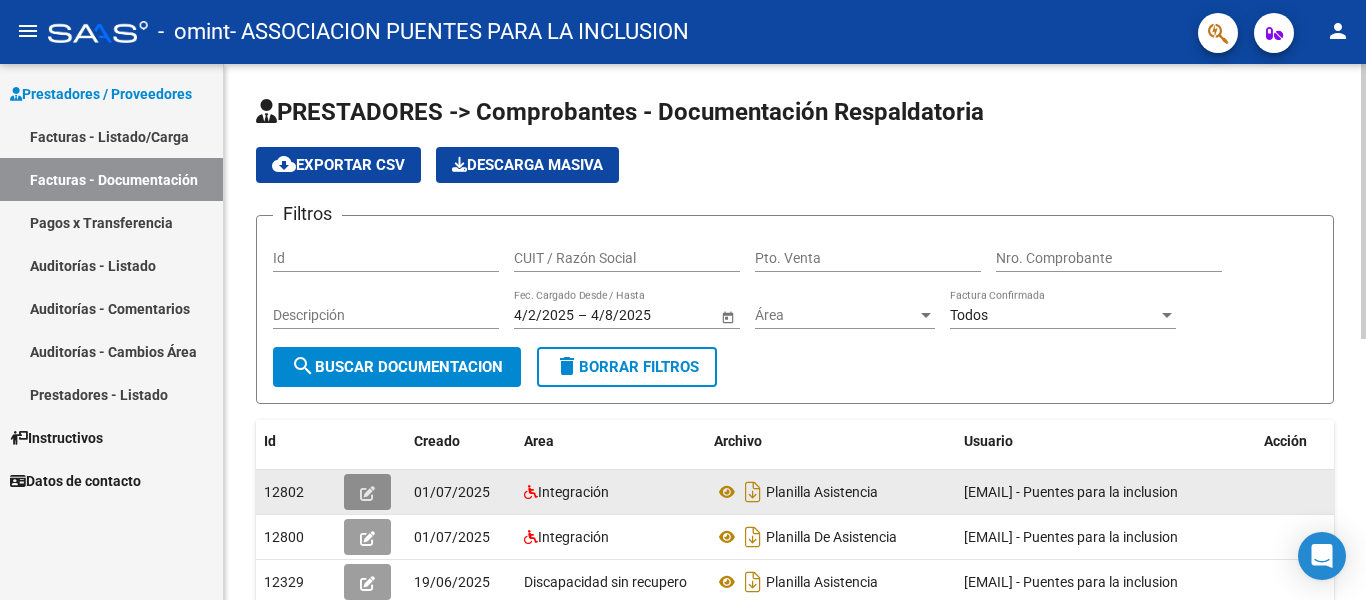 click 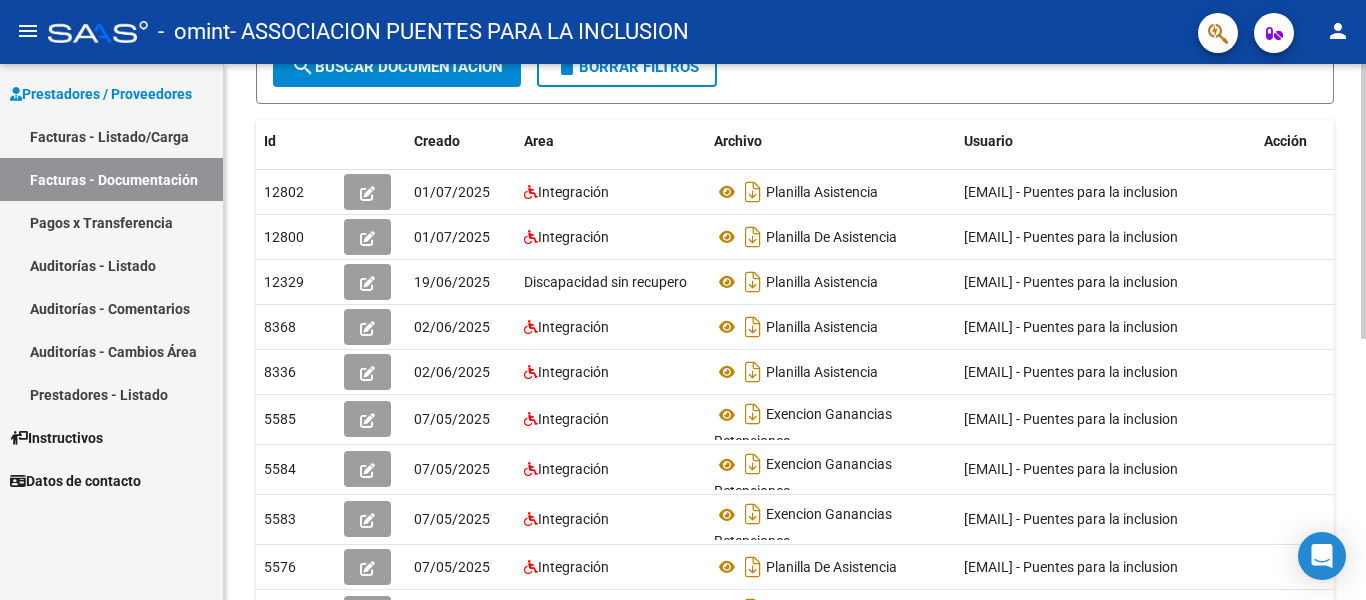 scroll, scrollTop: 200, scrollLeft: 0, axis: vertical 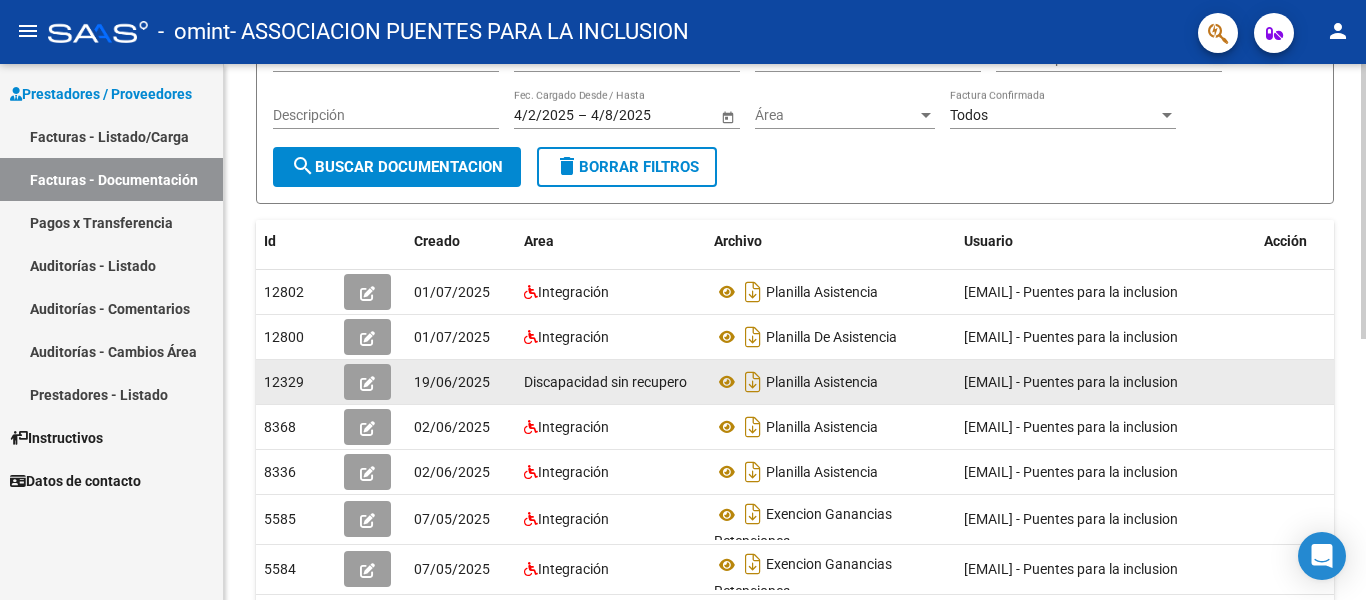 click 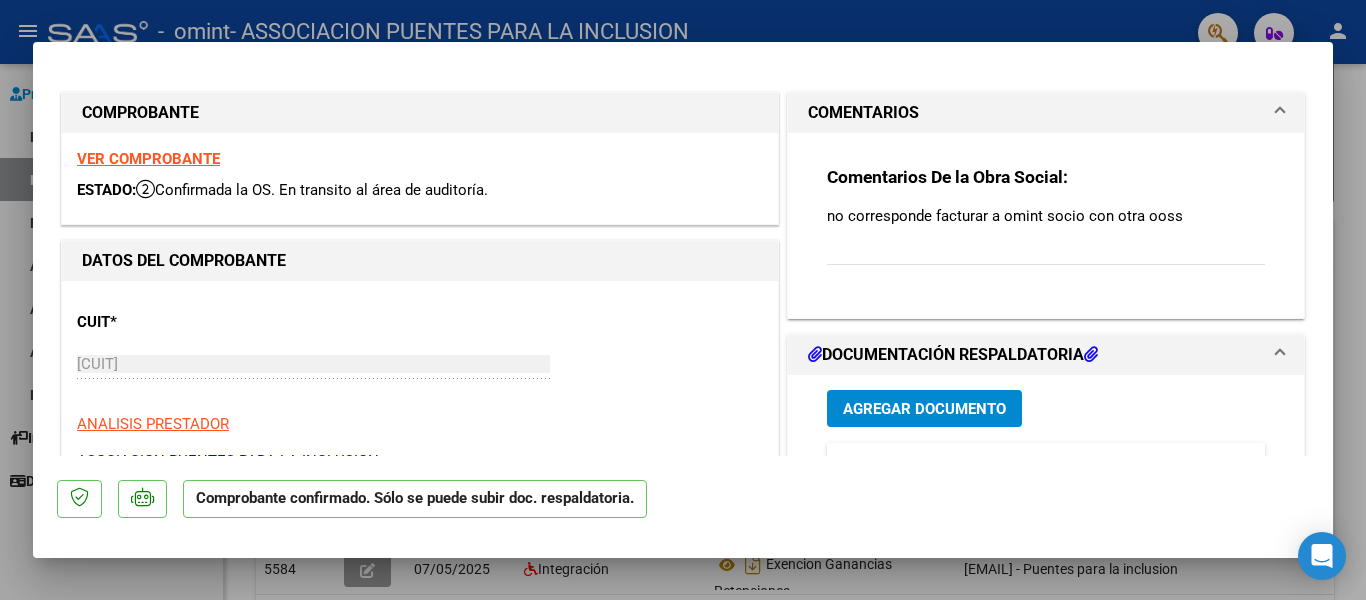 click on "VER COMPROBANTE" at bounding box center [148, 159] 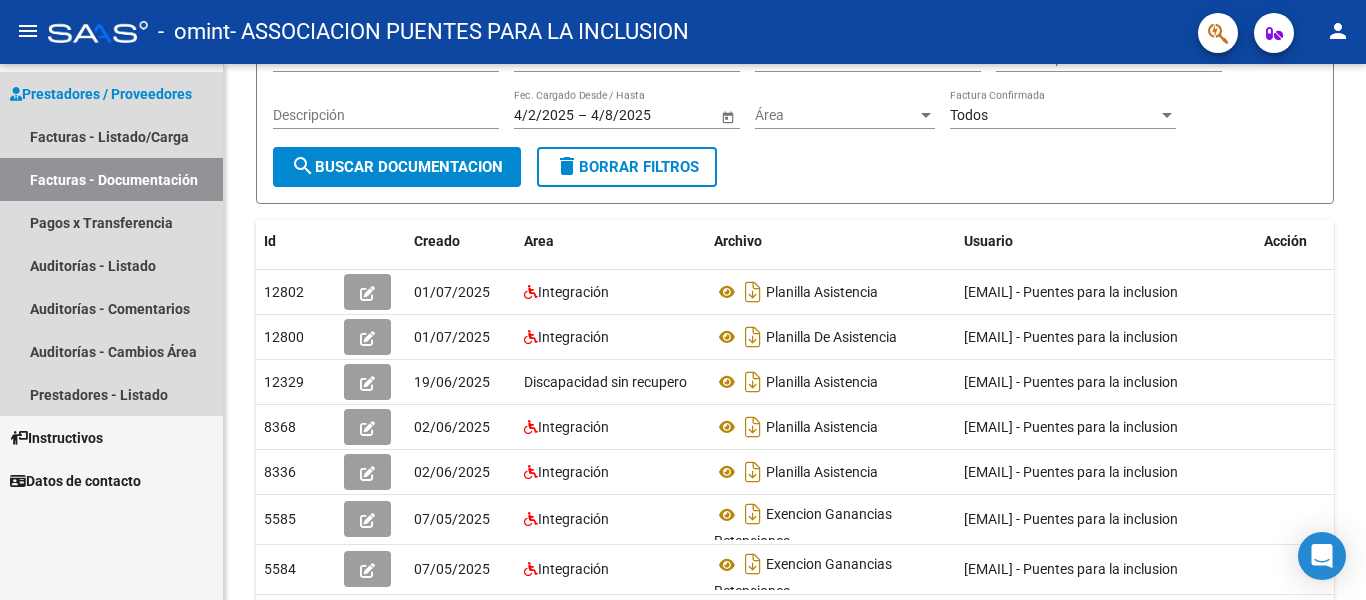 click on "Prestadores / Proveedores" at bounding box center (101, 94) 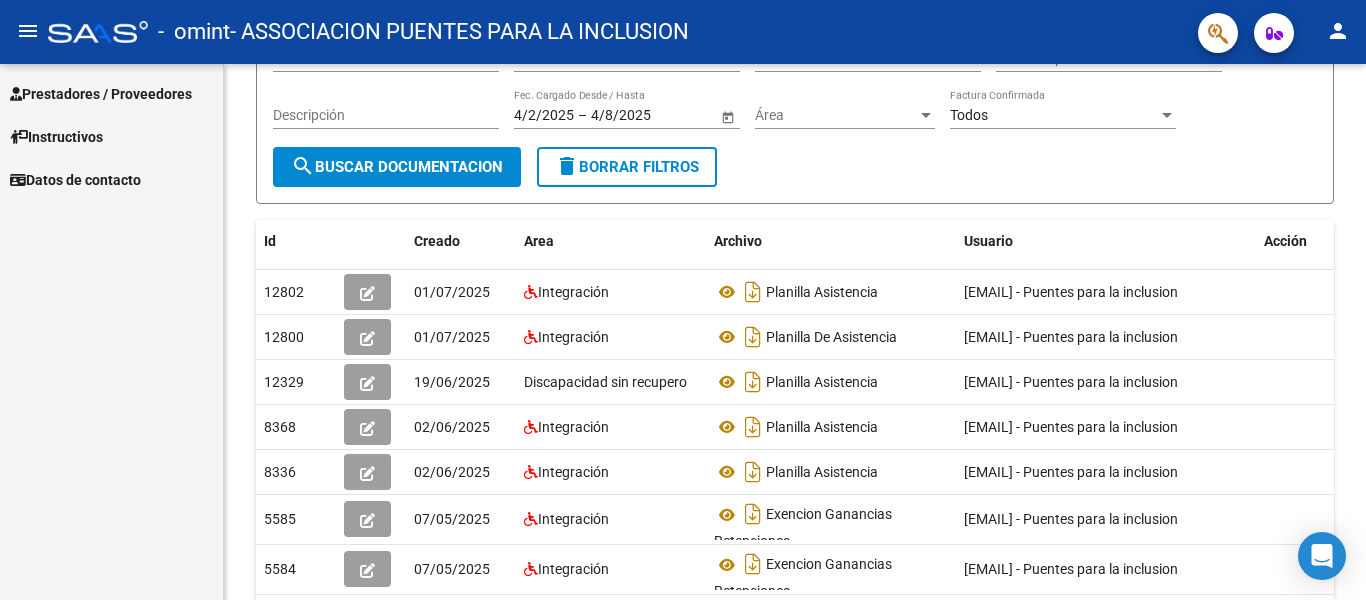 click on "Prestadores / Proveedores" at bounding box center [101, 94] 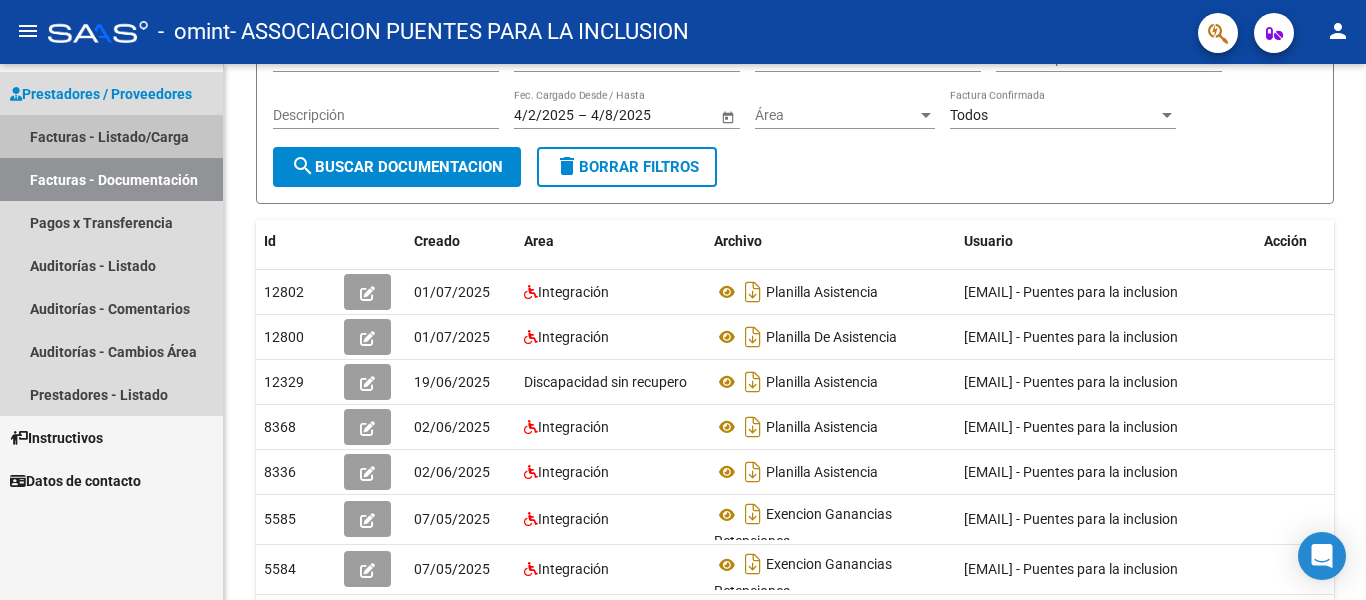 click on "Facturas - Listado/Carga" at bounding box center (111, 136) 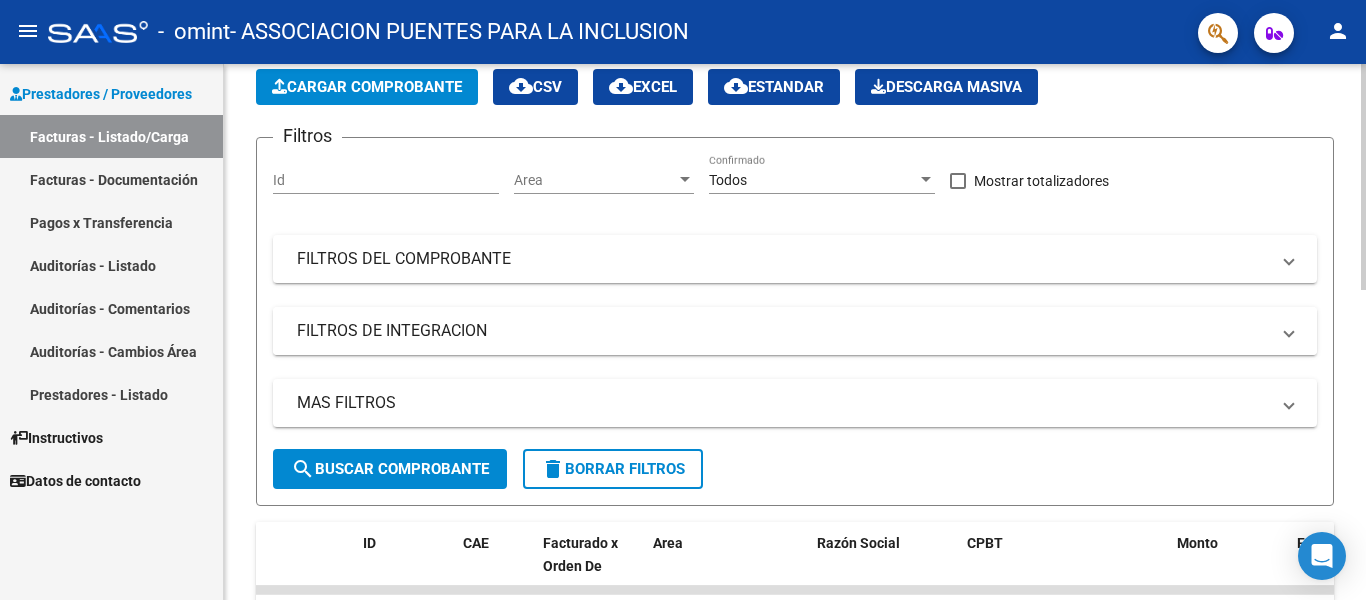 scroll, scrollTop: 0, scrollLeft: 0, axis: both 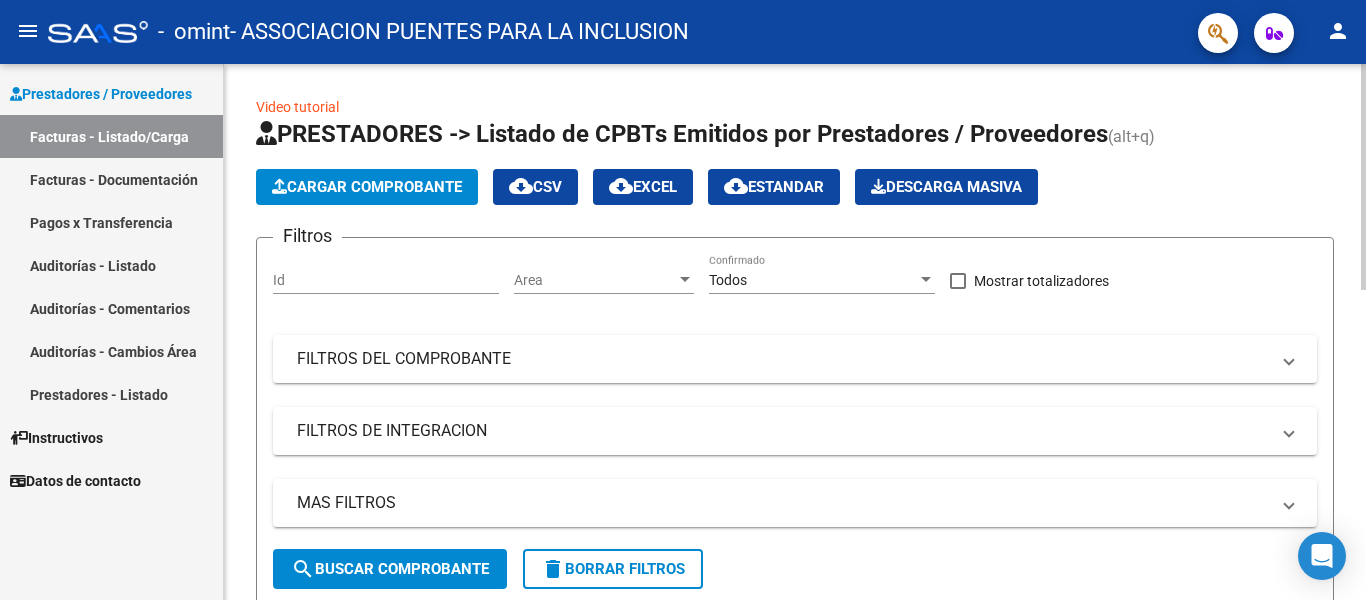 click on "Cargar Comprobante" 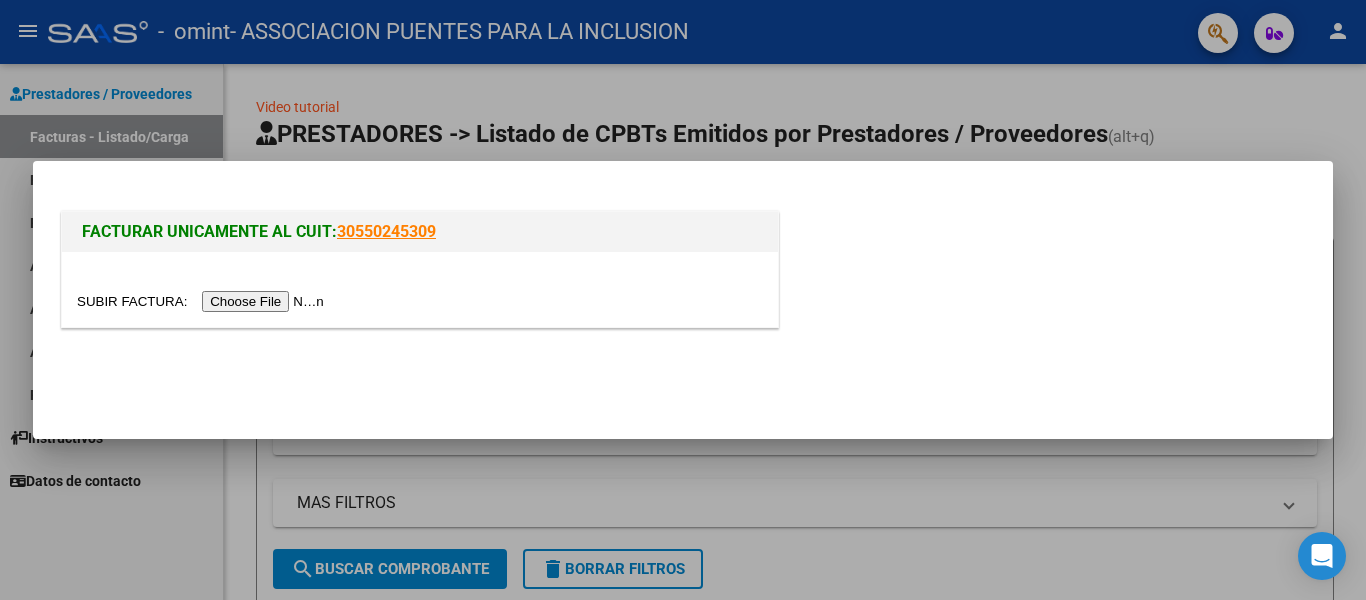 click at bounding box center [203, 301] 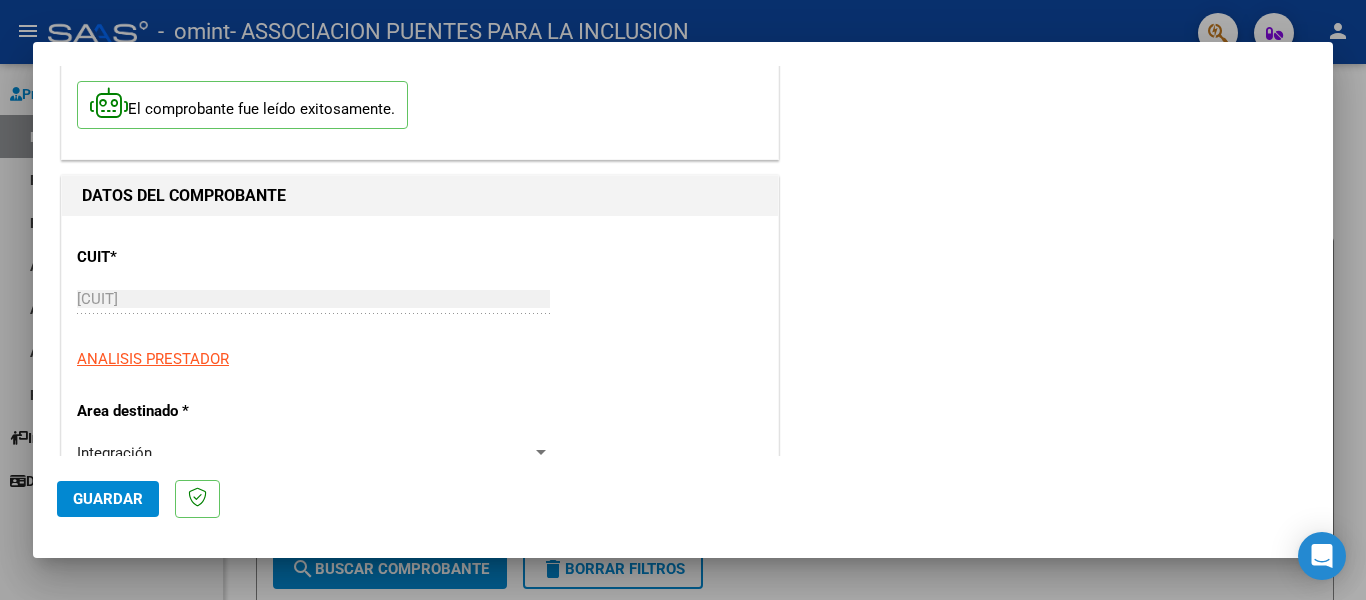 scroll, scrollTop: 200, scrollLeft: 0, axis: vertical 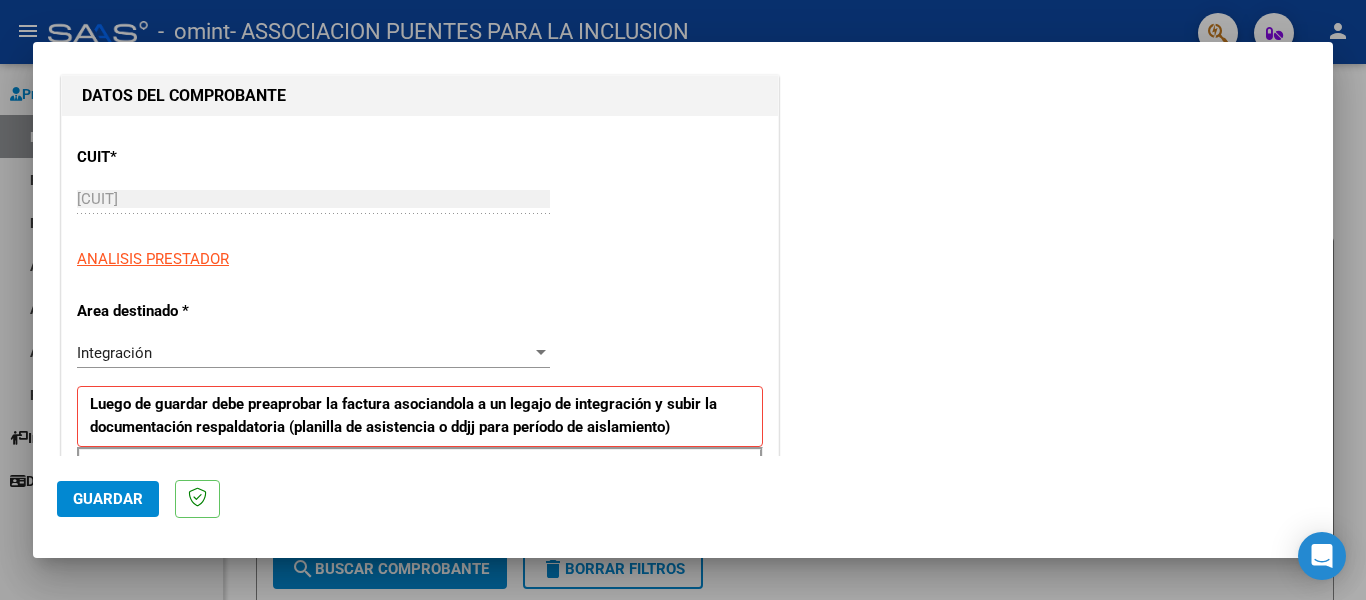 click at bounding box center [541, 352] 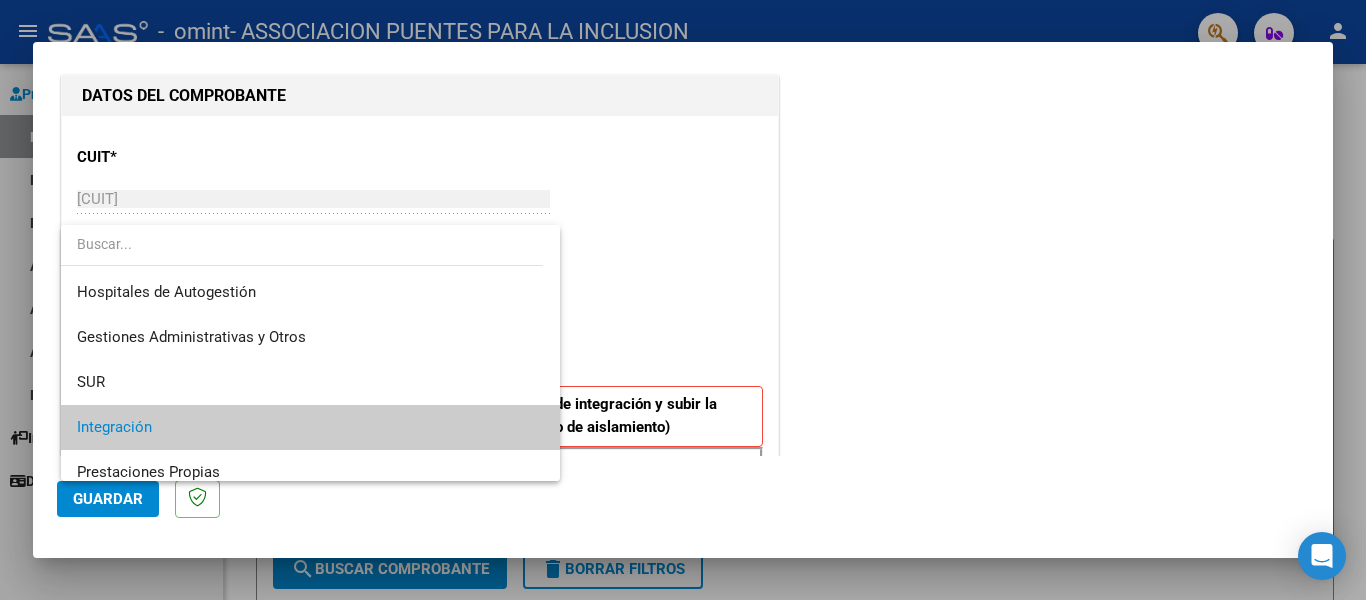 scroll, scrollTop: 74, scrollLeft: 0, axis: vertical 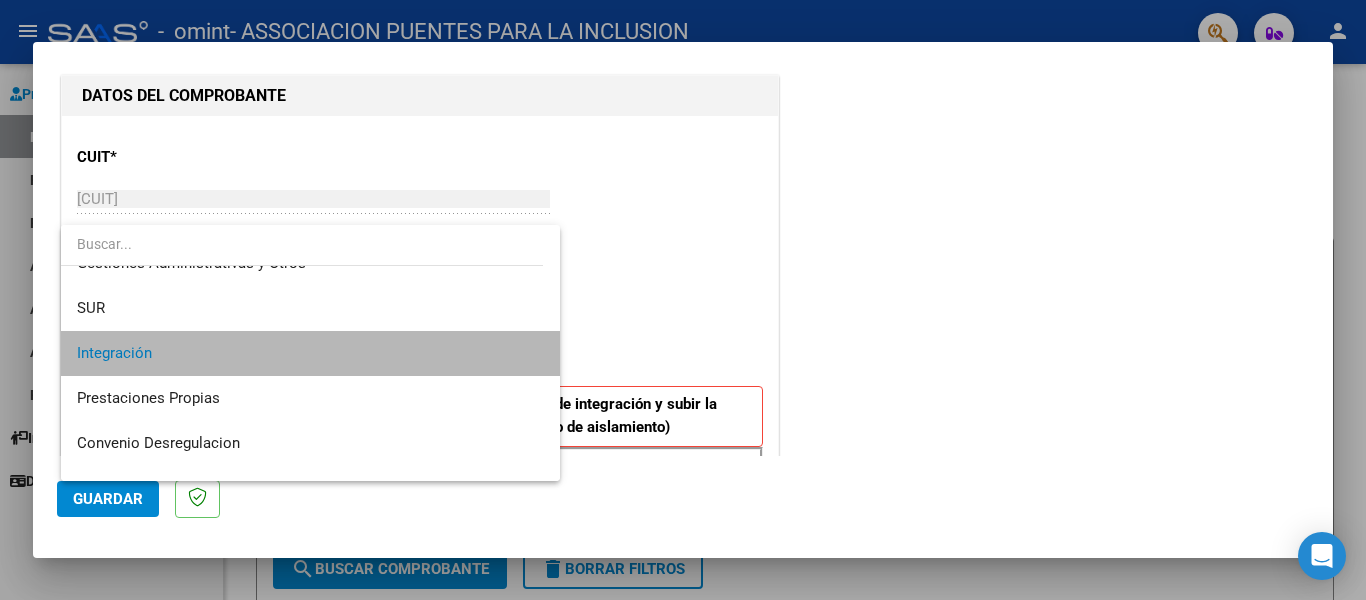 click on "Integración" at bounding box center [310, 353] 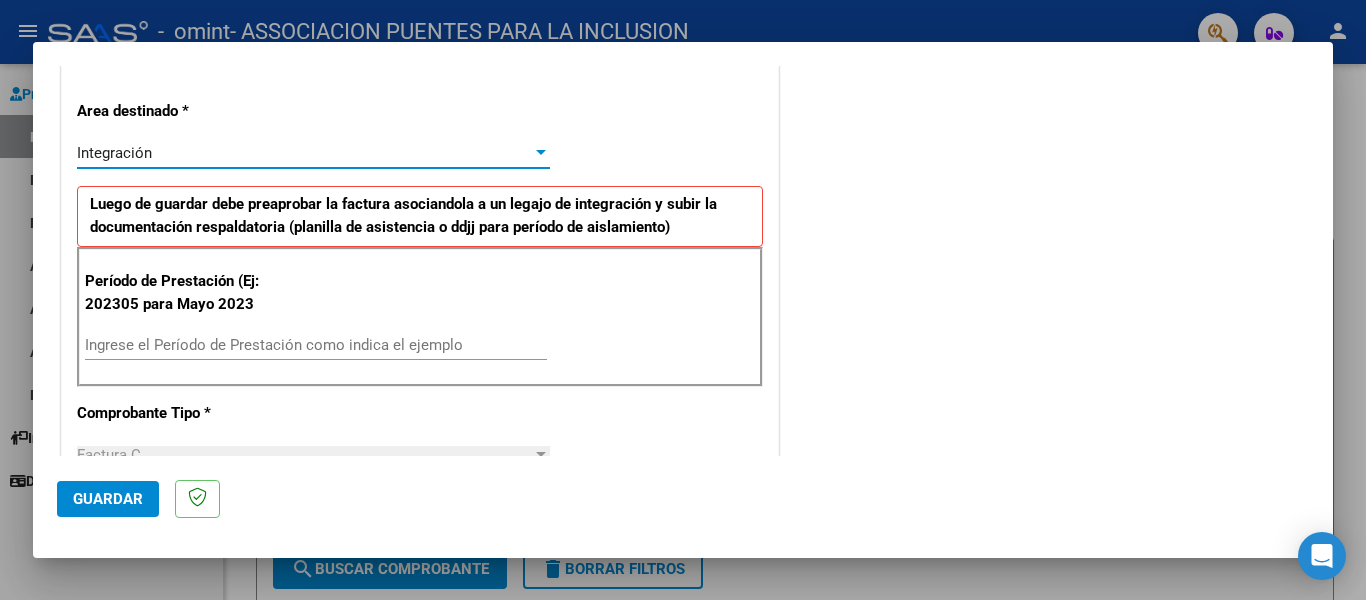 scroll, scrollTop: 500, scrollLeft: 0, axis: vertical 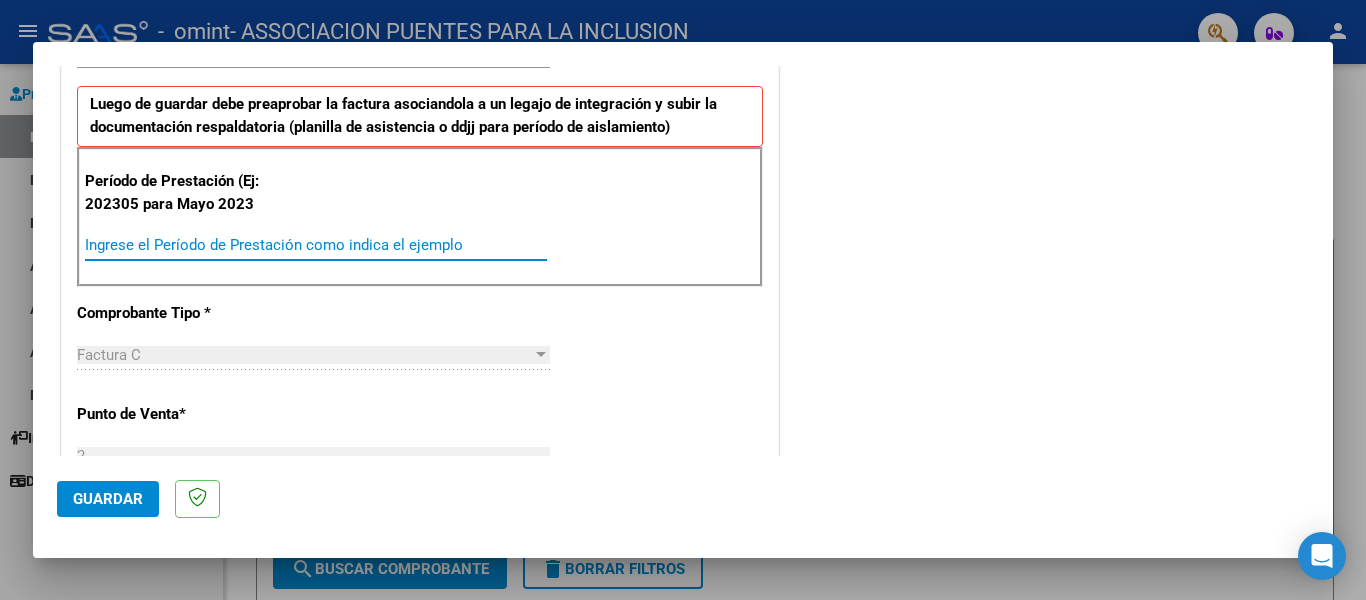 click on "Ingrese el Período de Prestación como indica el ejemplo" at bounding box center [316, 245] 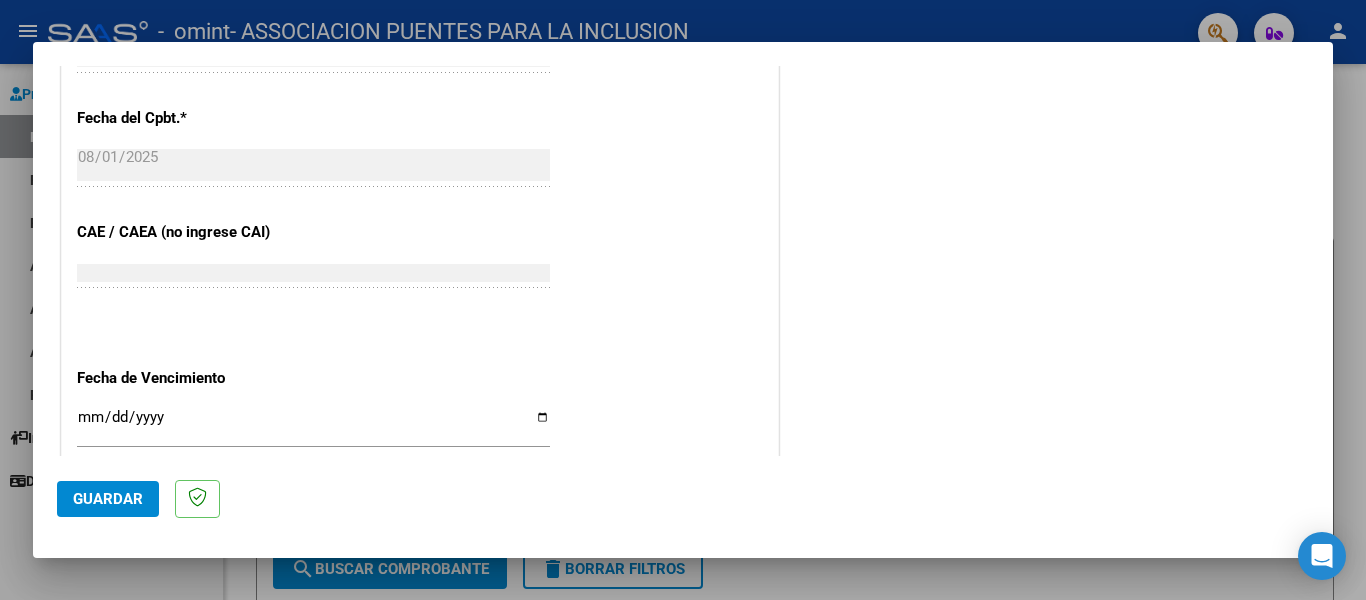 scroll, scrollTop: 1200, scrollLeft: 0, axis: vertical 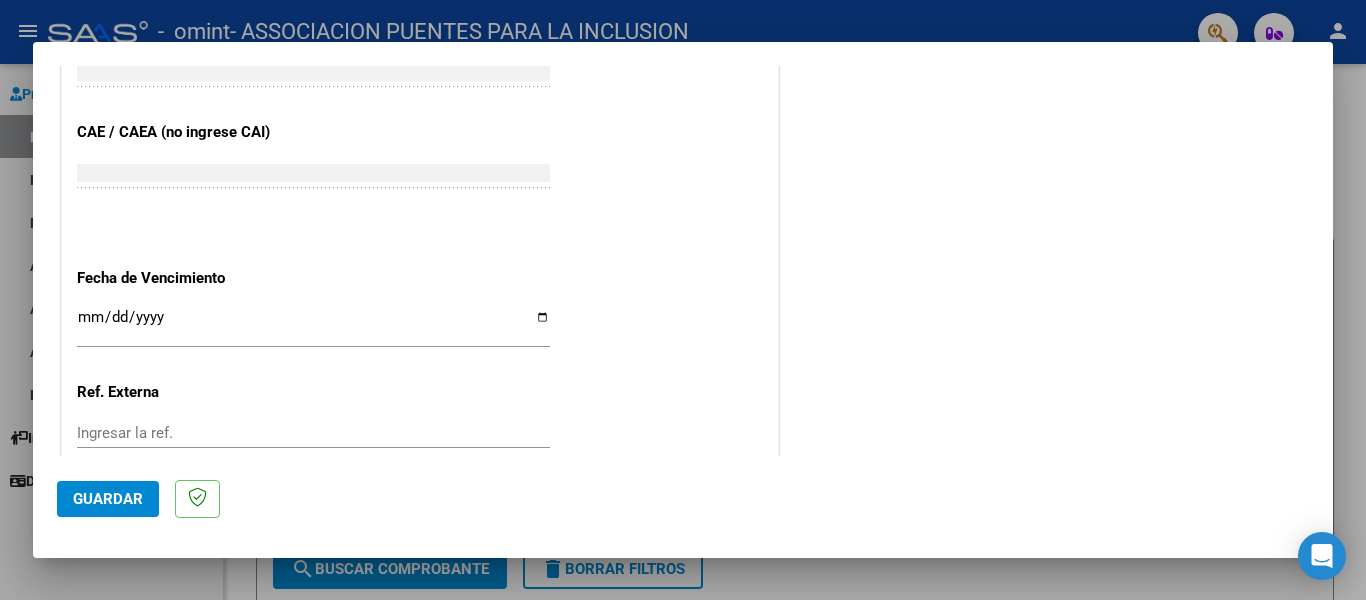 type on "202507" 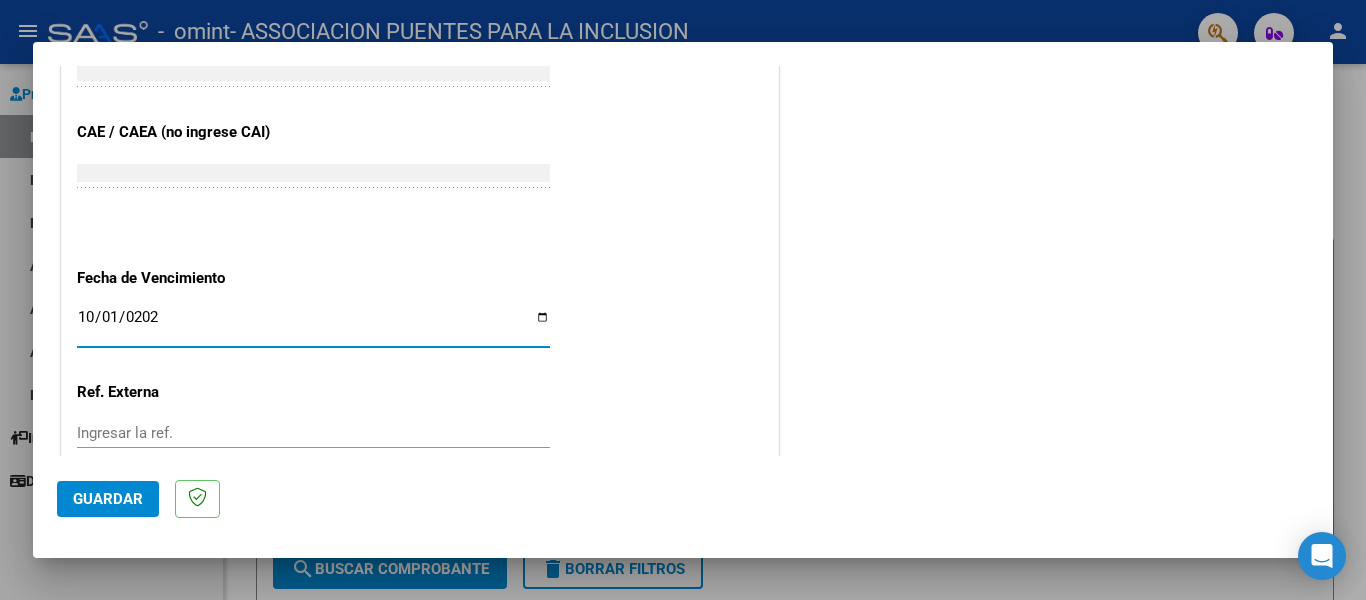 type on "2025-10-01" 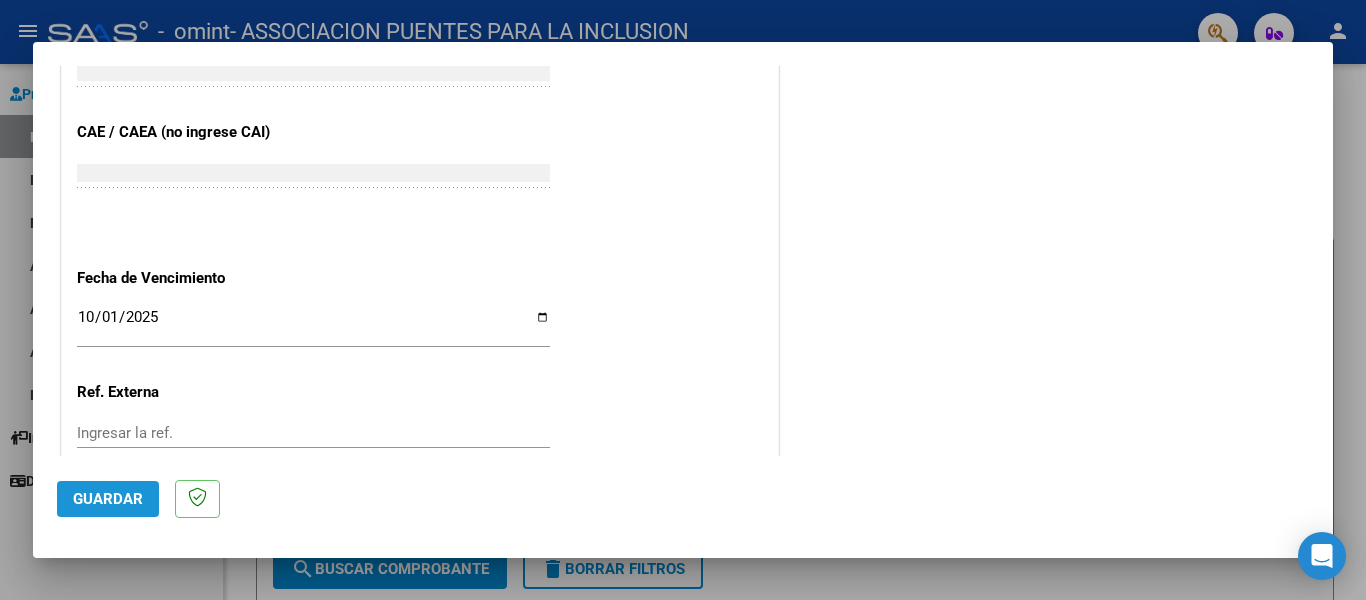 click on "Guardar" 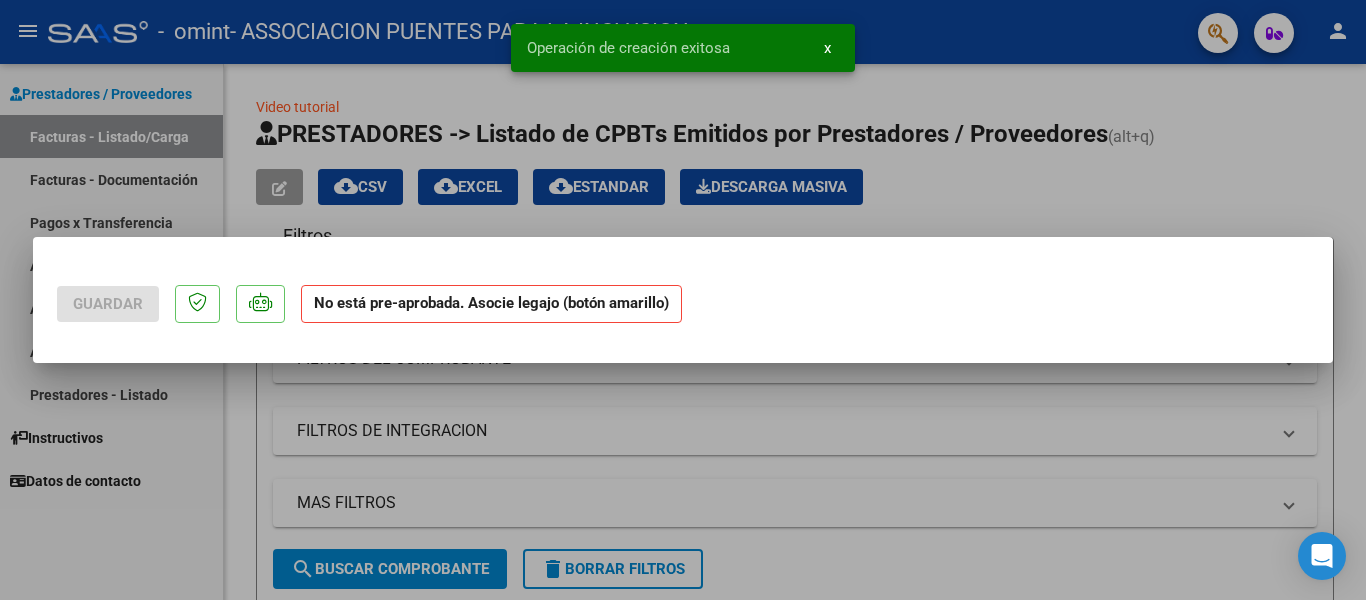 scroll, scrollTop: 0, scrollLeft: 0, axis: both 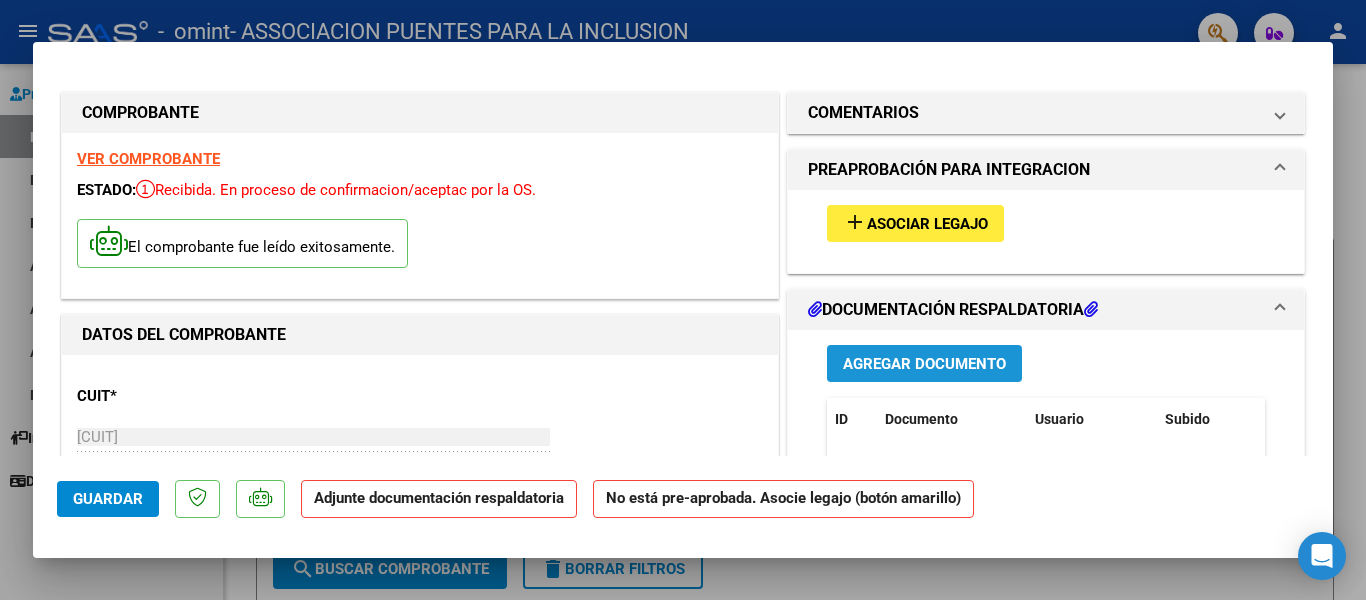 click on "Agregar Documento" at bounding box center (924, 364) 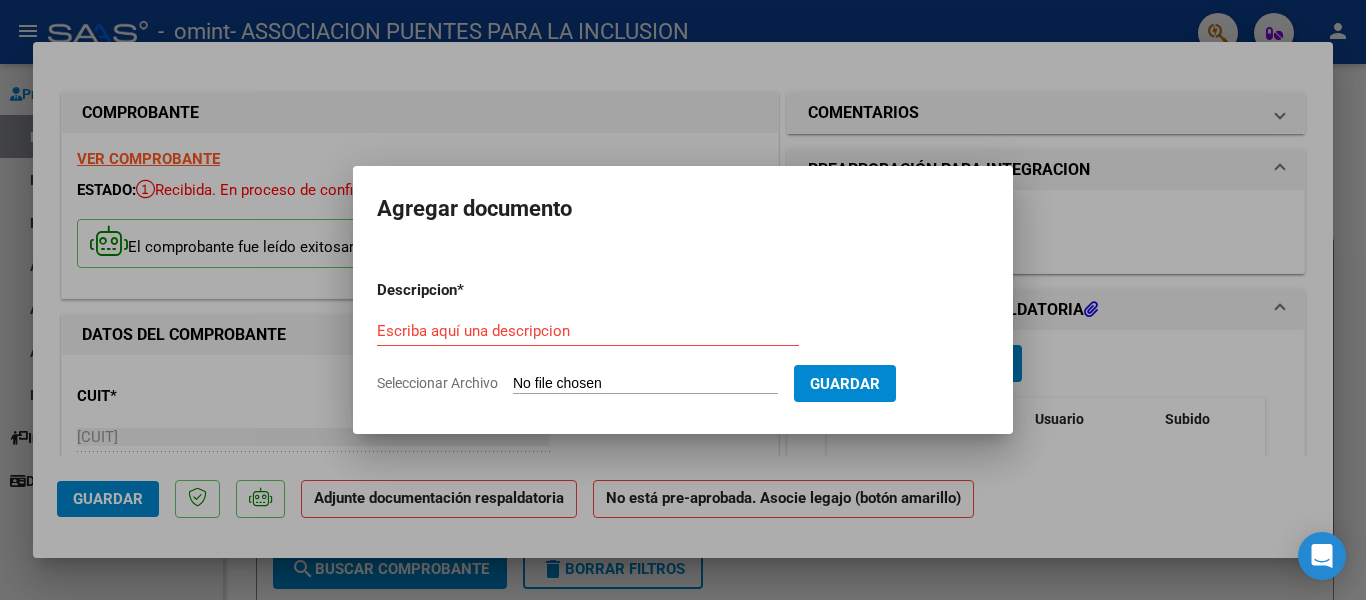 click on "Seleccionar Archivo" at bounding box center [645, 384] 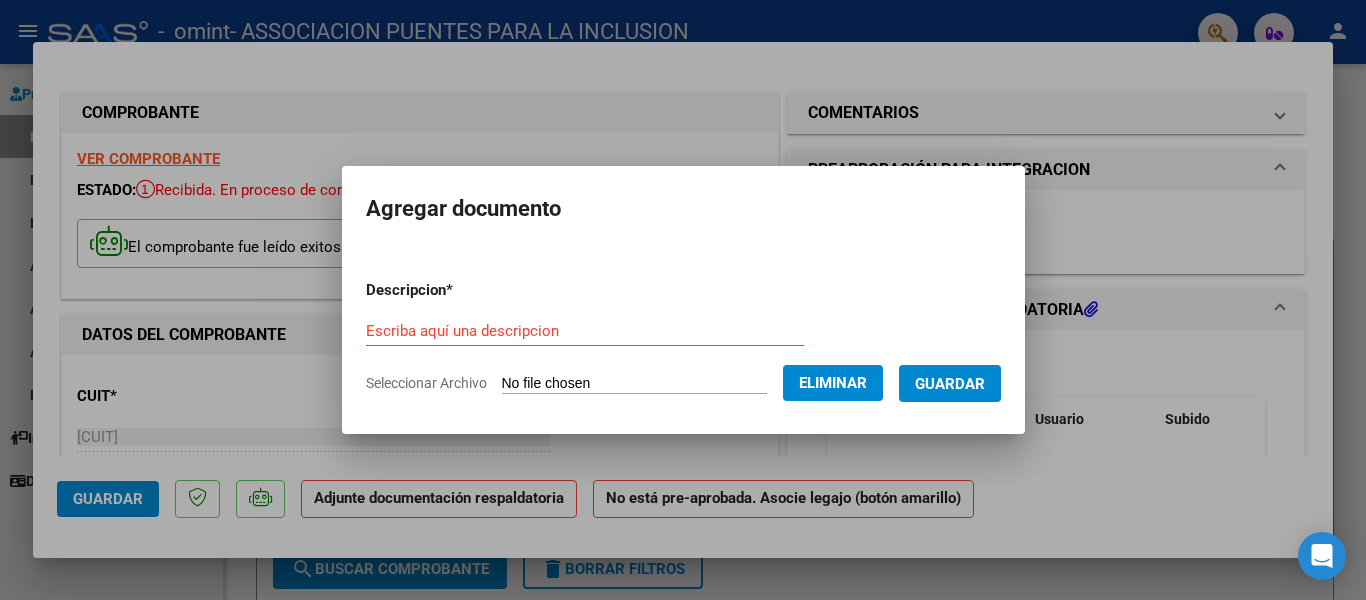 click on "Descripcion  *   Escriba aquí una descripcion  Seleccionar Archivo Eliminar Guardar" at bounding box center (683, 337) 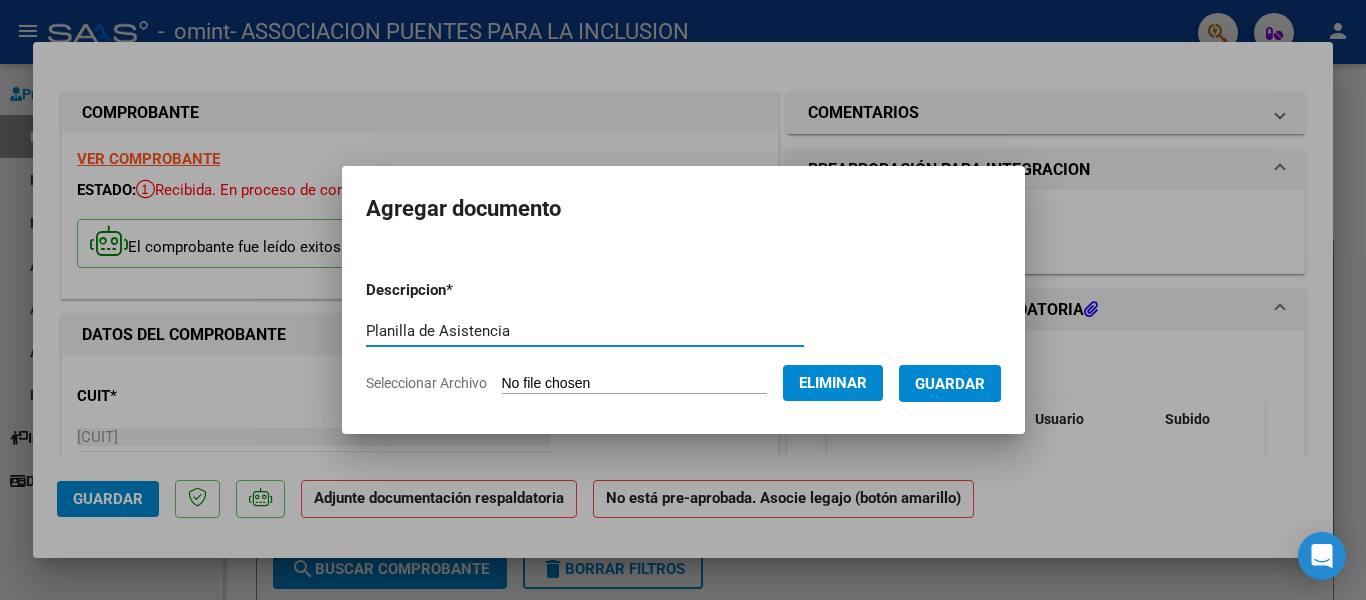 type on "Planilla de Asistencia" 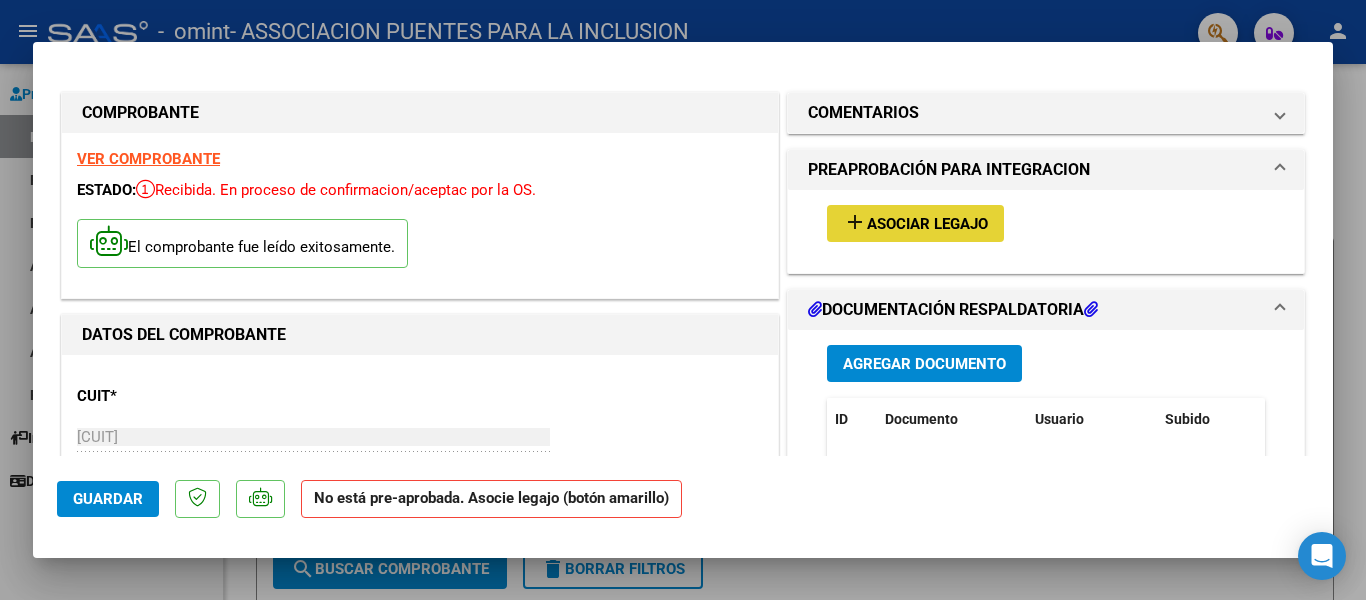 click on "Asociar Legajo" at bounding box center (927, 224) 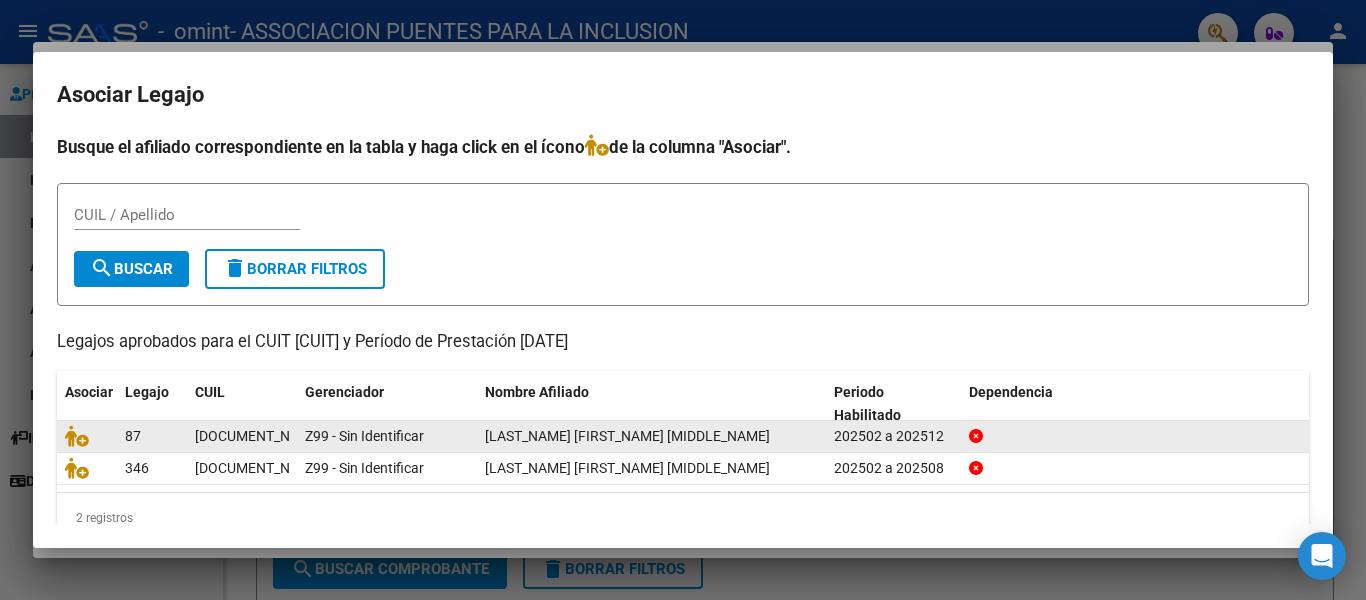 drag, startPoint x: 190, startPoint y: 434, endPoint x: 180, endPoint y: 438, distance: 10.770329 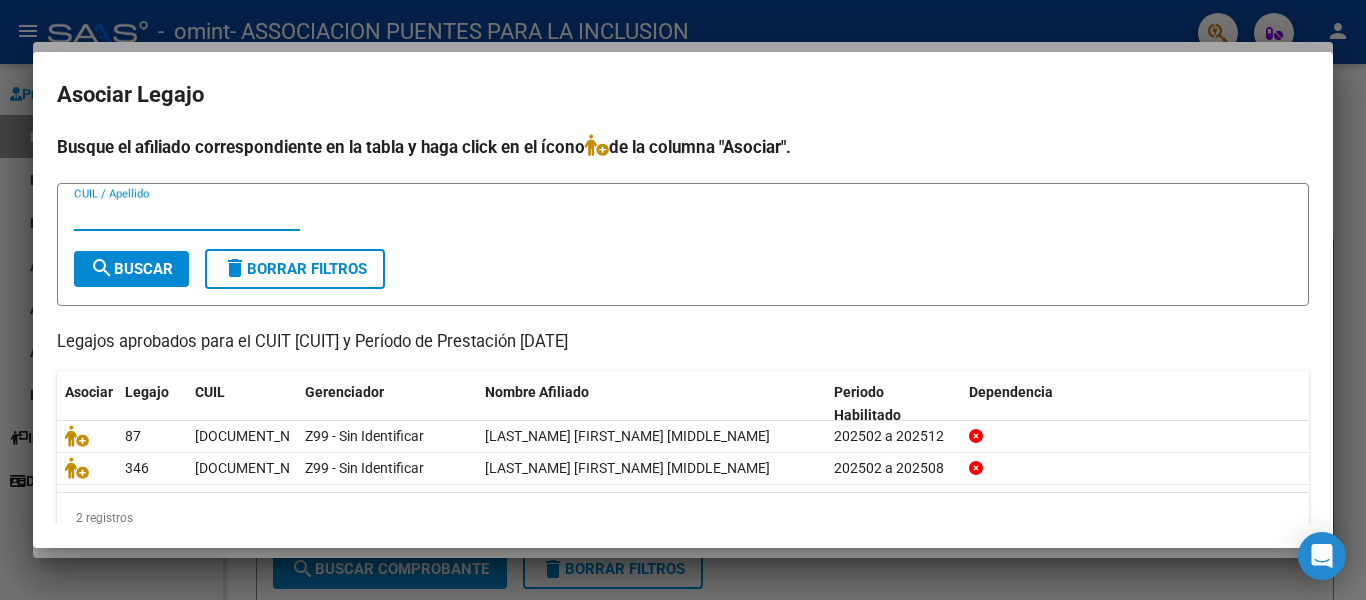 click on "CUIL / Apellido" at bounding box center [187, 215] 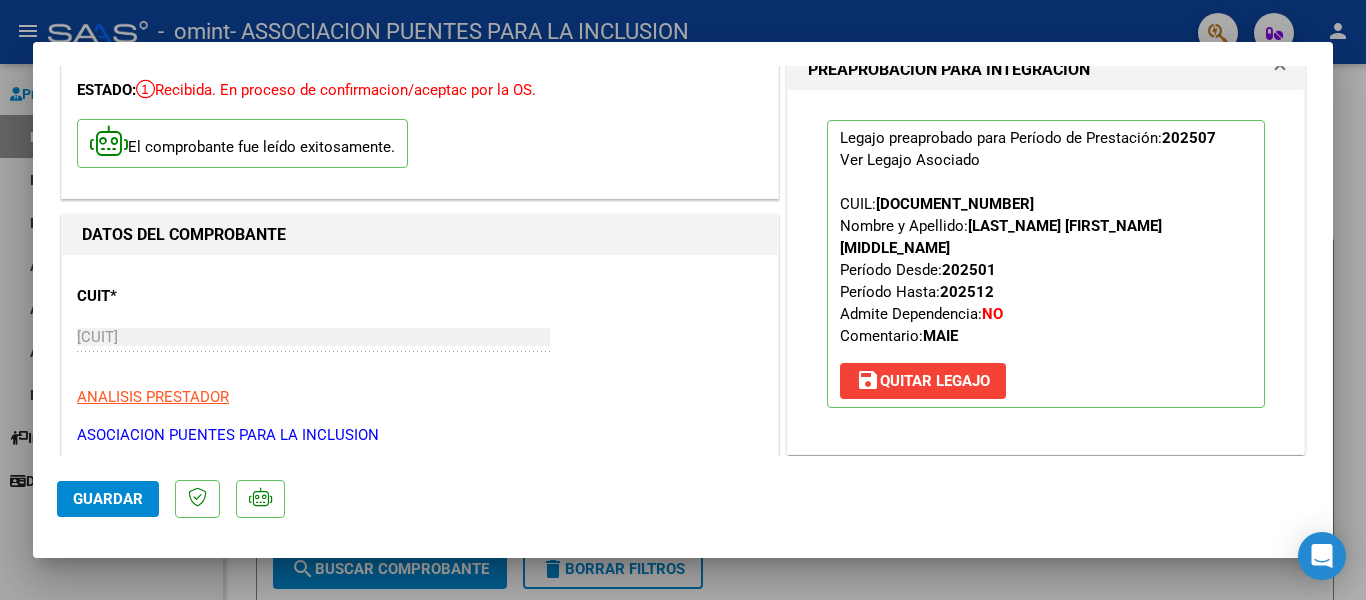 scroll, scrollTop: 200, scrollLeft: 0, axis: vertical 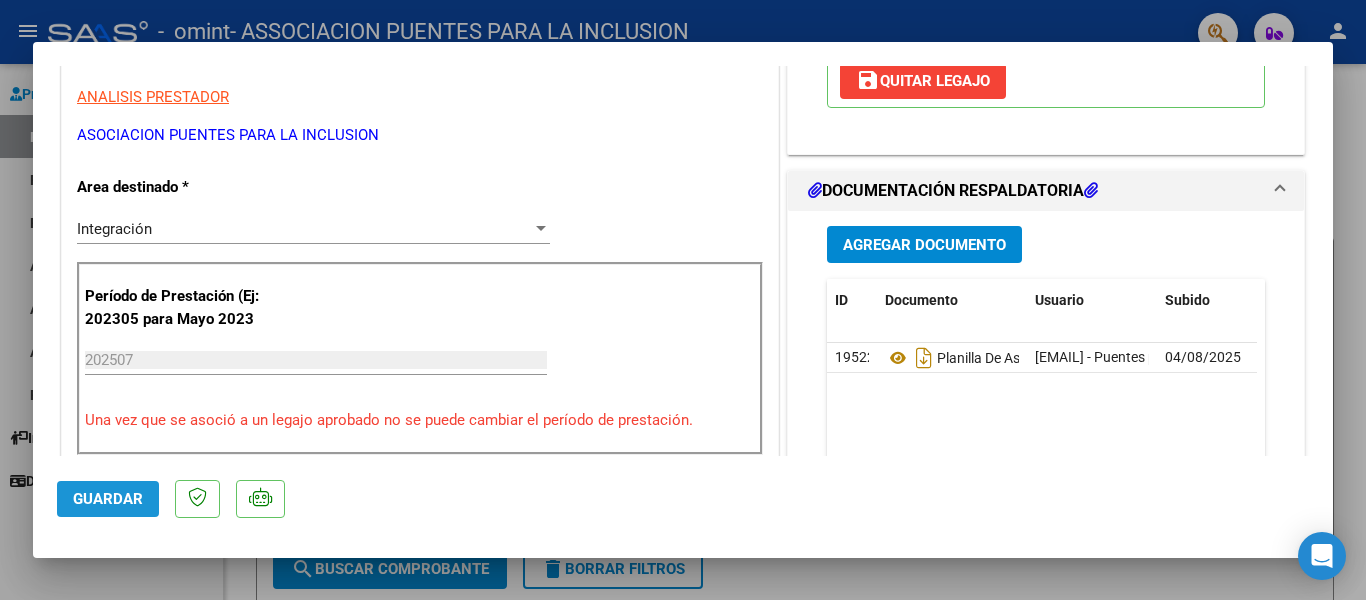 click on "Guardar" 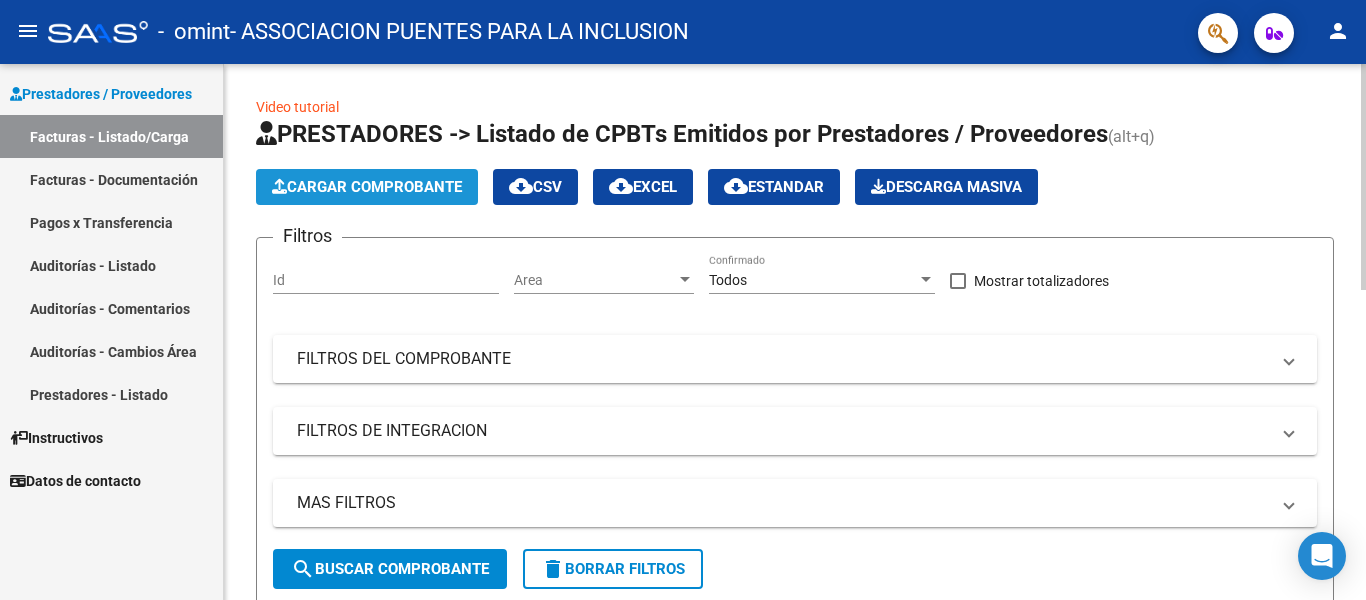 click on "Cargar Comprobante" 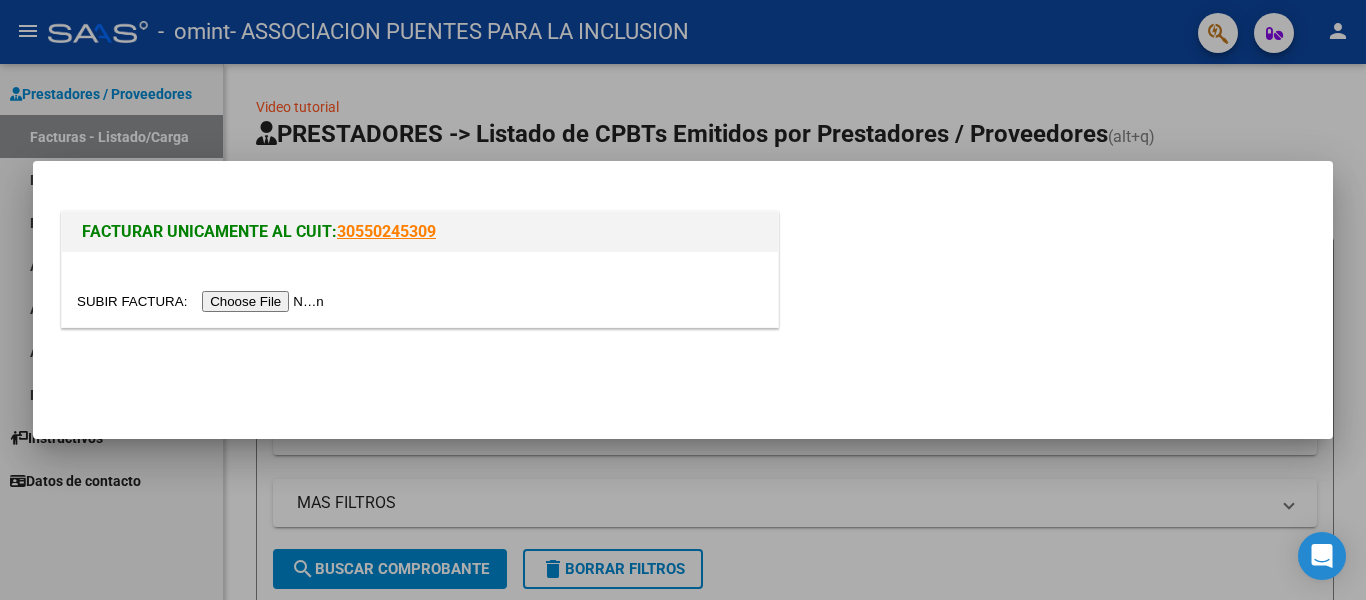 click at bounding box center (203, 301) 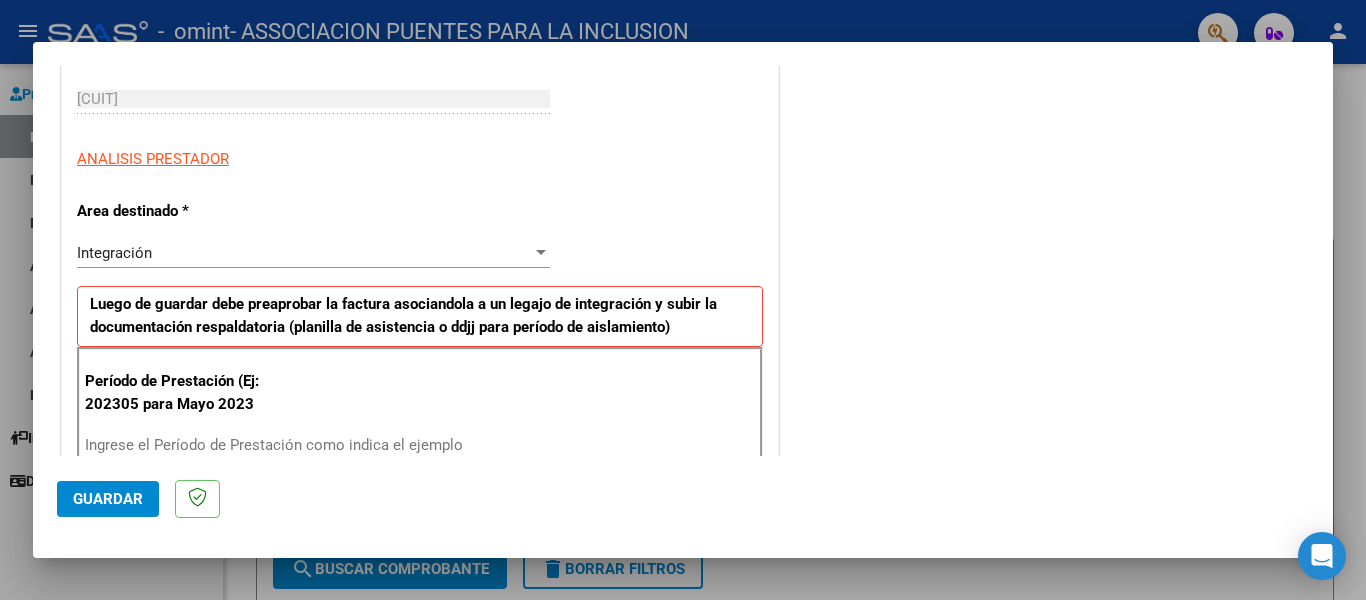 scroll, scrollTop: 400, scrollLeft: 0, axis: vertical 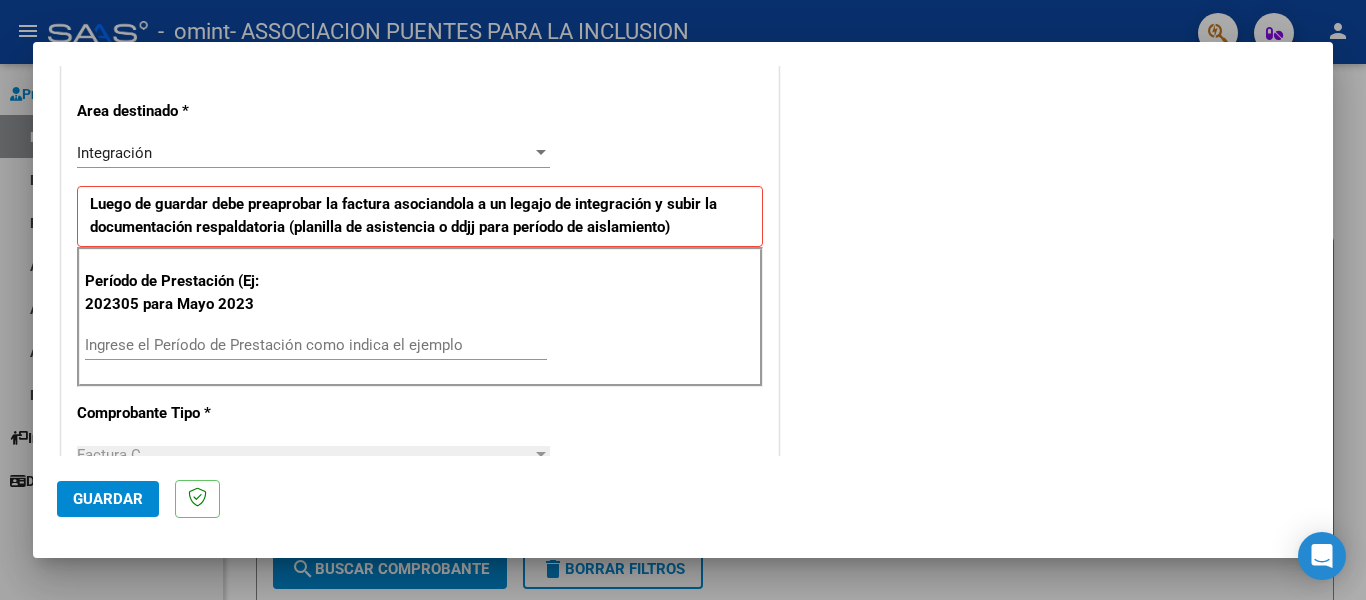 click on "Ingrese el Período de Prestación como indica el ejemplo" at bounding box center [316, 345] 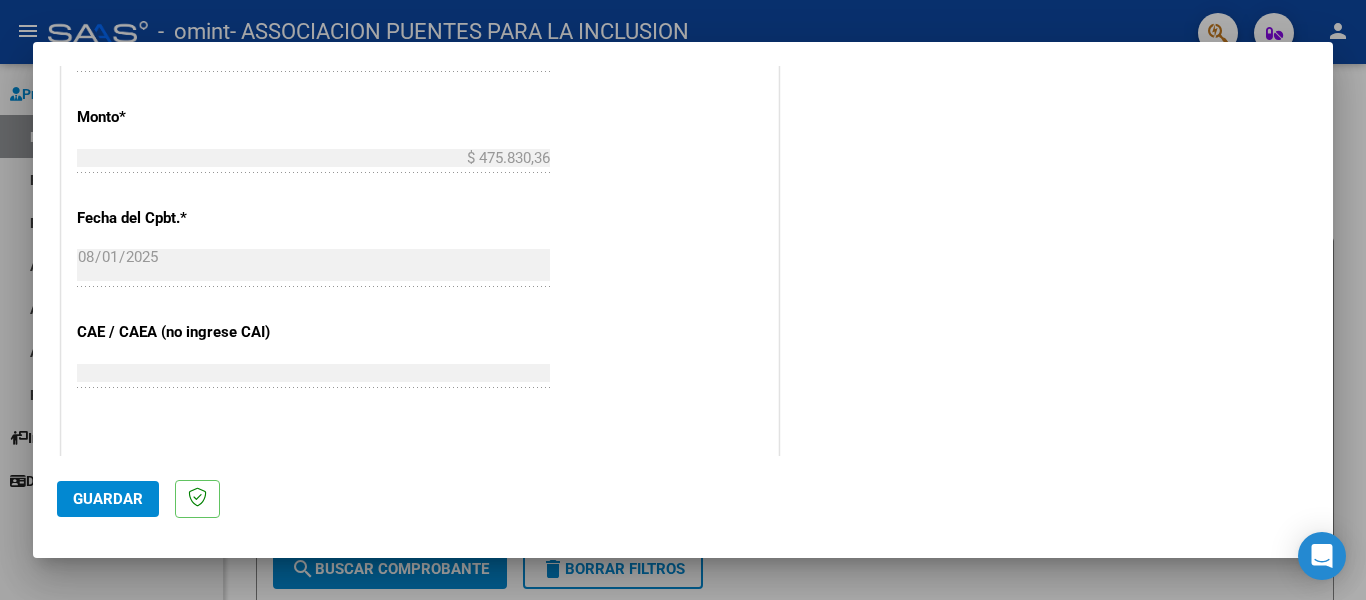 scroll, scrollTop: 1100, scrollLeft: 0, axis: vertical 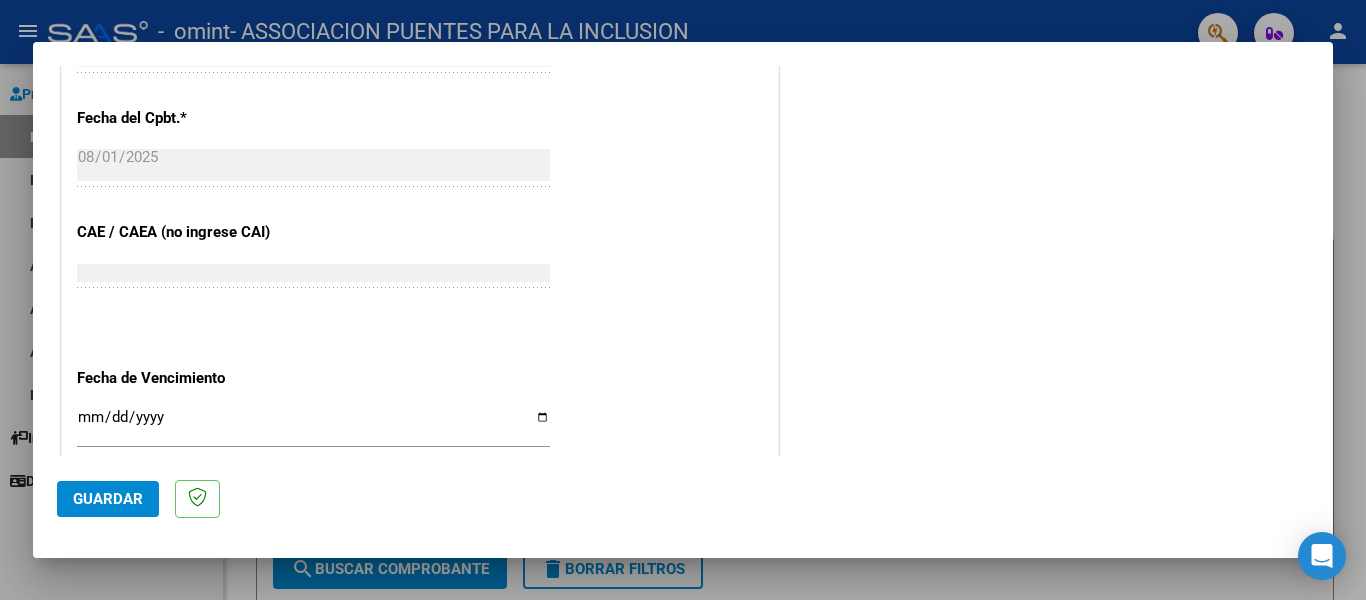 type on "202507" 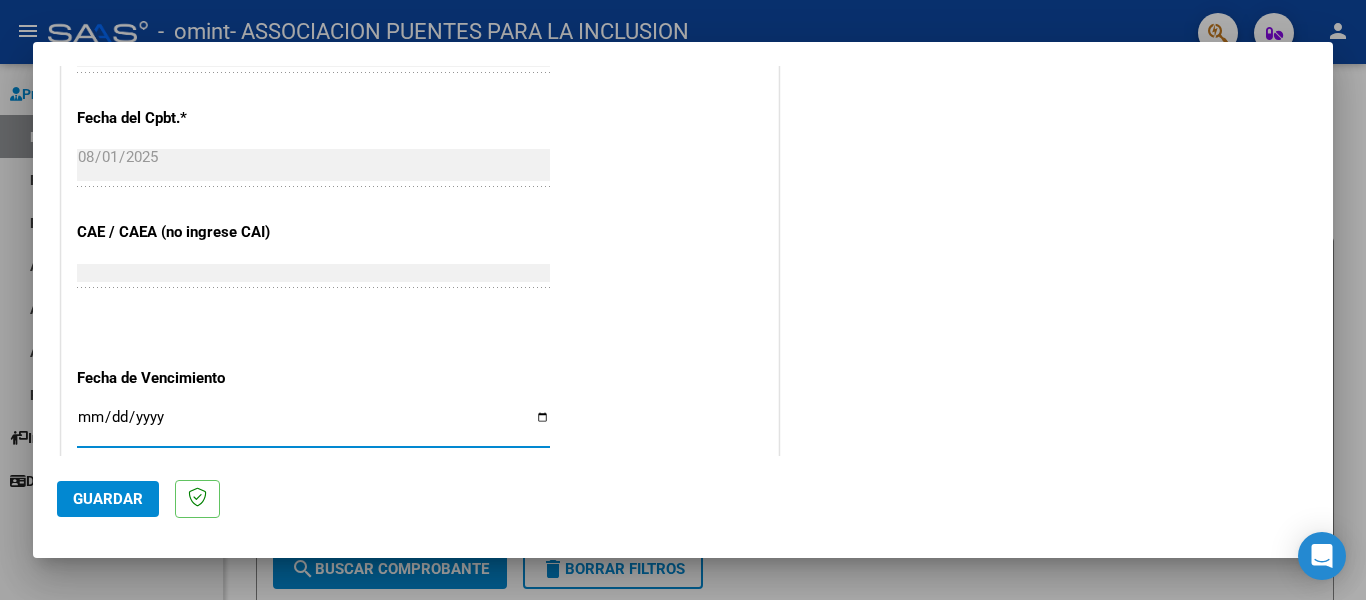 click on "Ingresar la fecha" at bounding box center [313, 425] 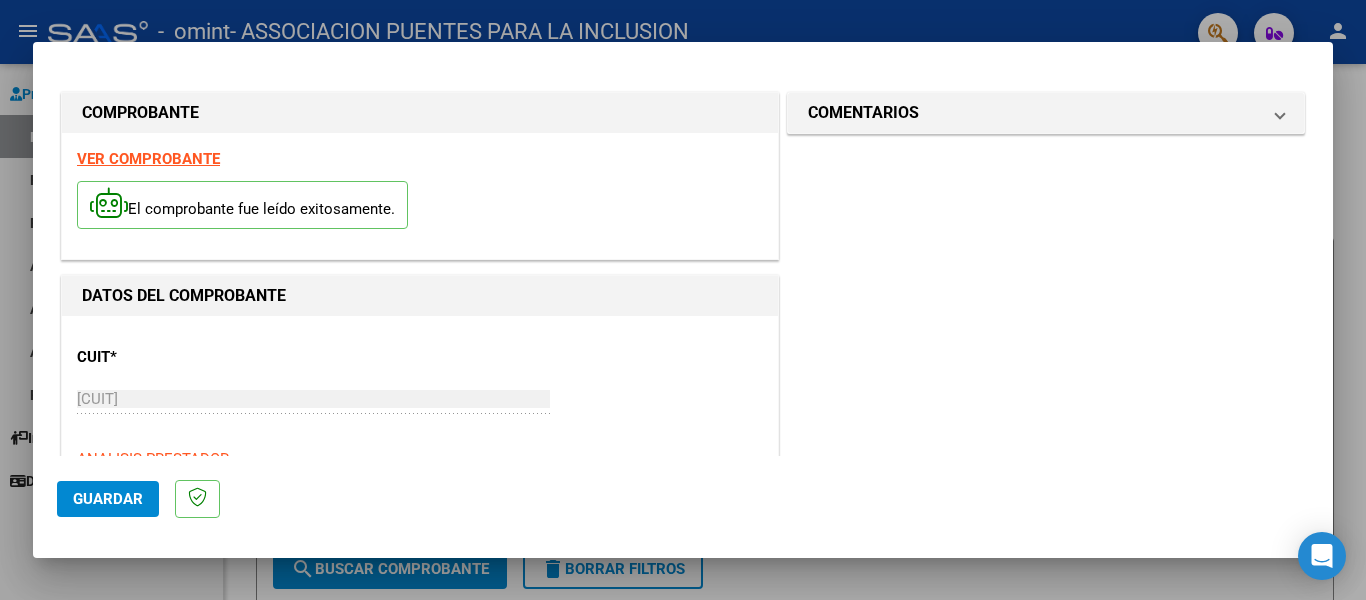 scroll, scrollTop: 400, scrollLeft: 0, axis: vertical 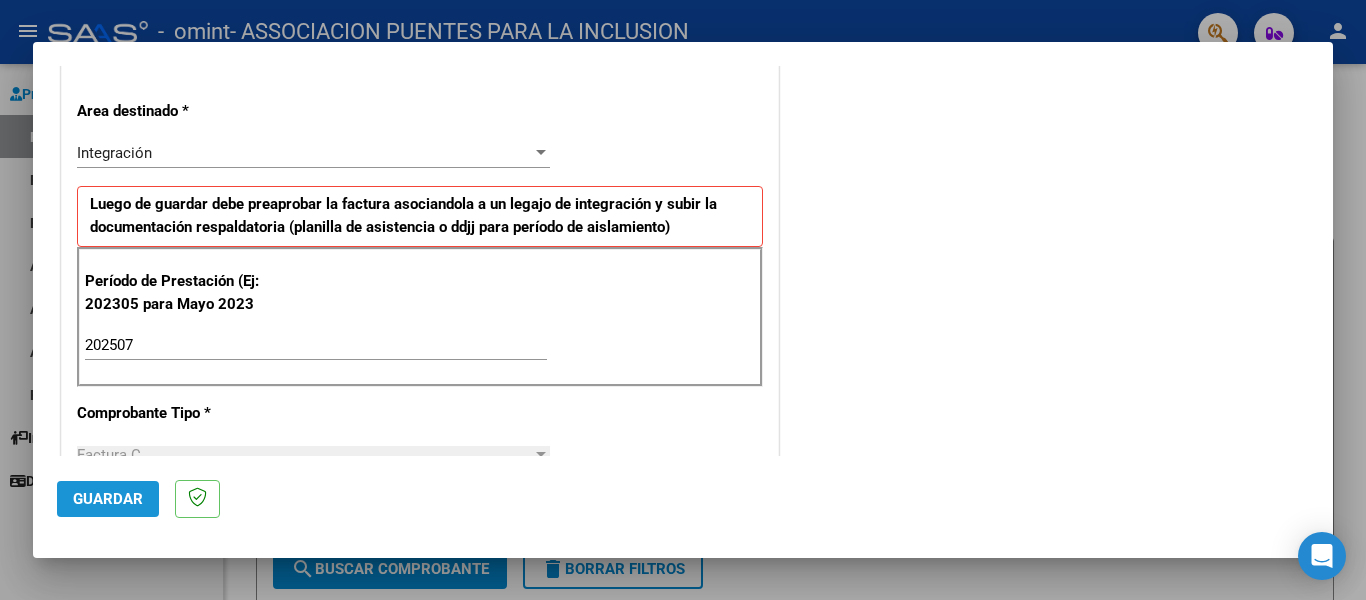 click on "Guardar" 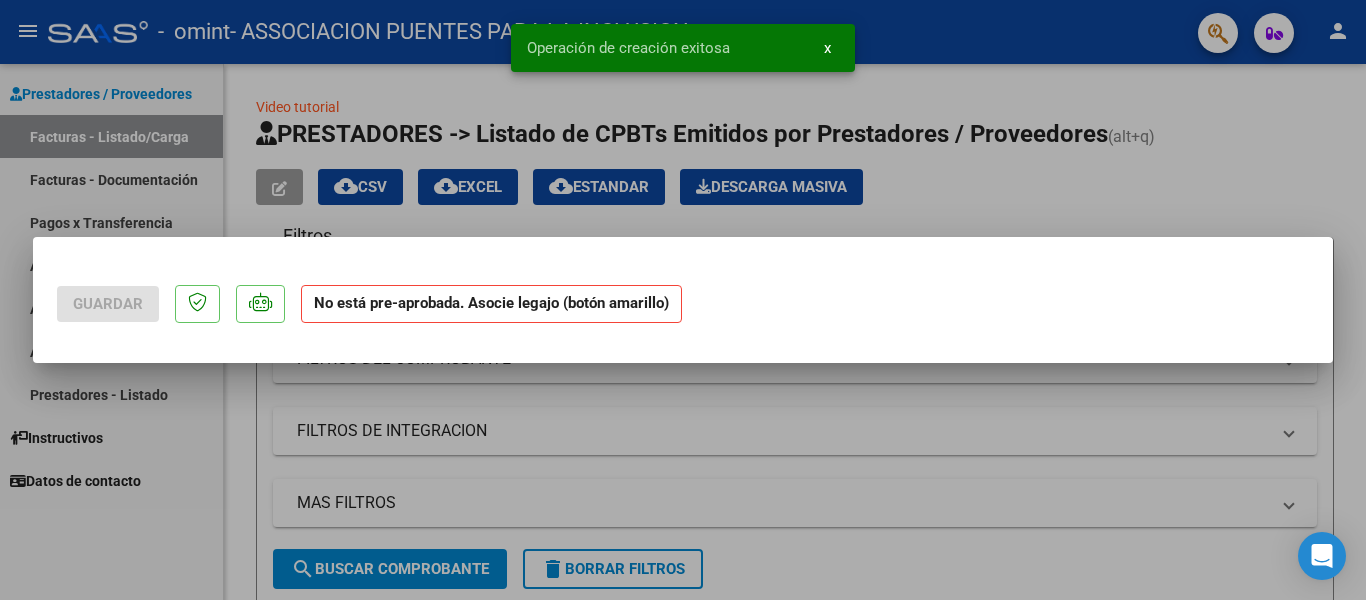 scroll, scrollTop: 0, scrollLeft: 0, axis: both 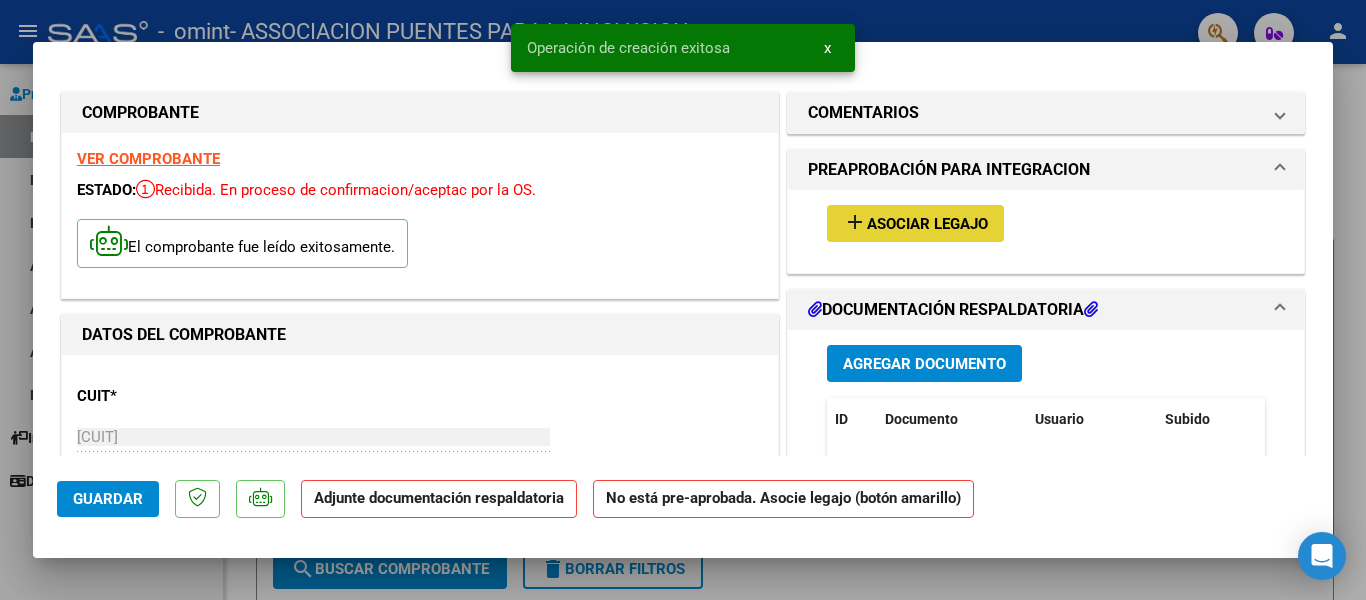 click on "Asociar Legajo" at bounding box center [927, 224] 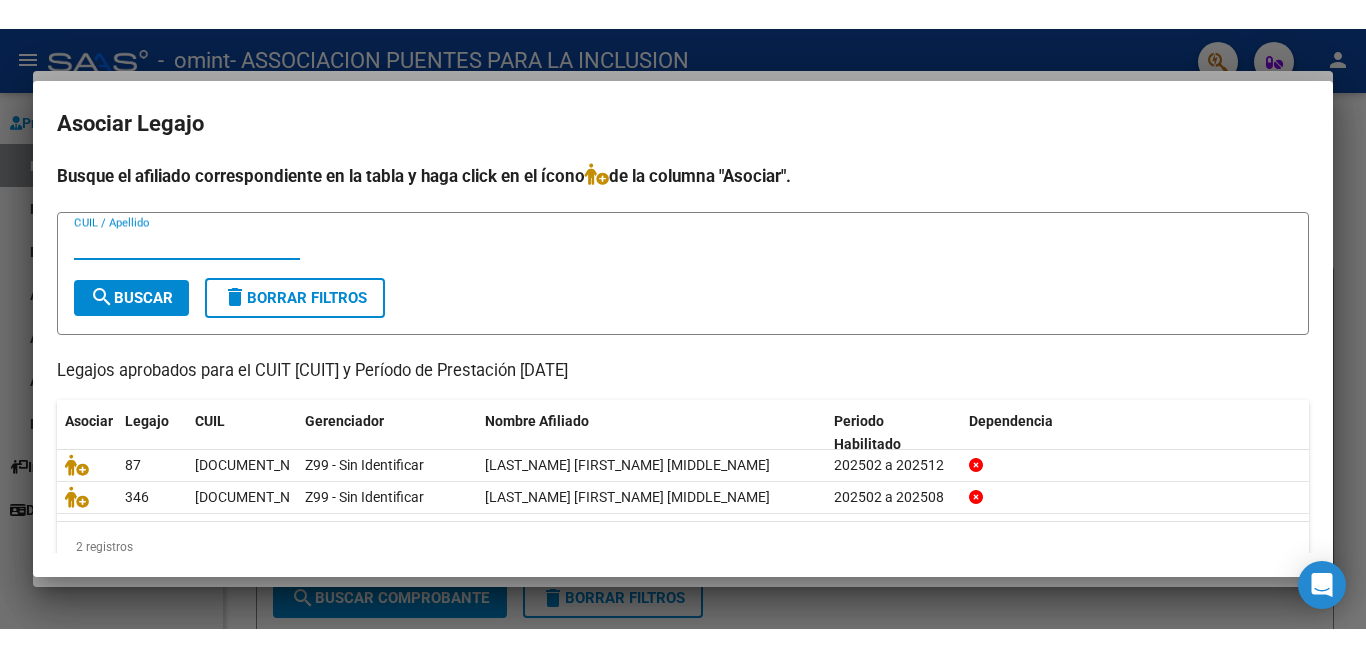 scroll, scrollTop: 35, scrollLeft: 0, axis: vertical 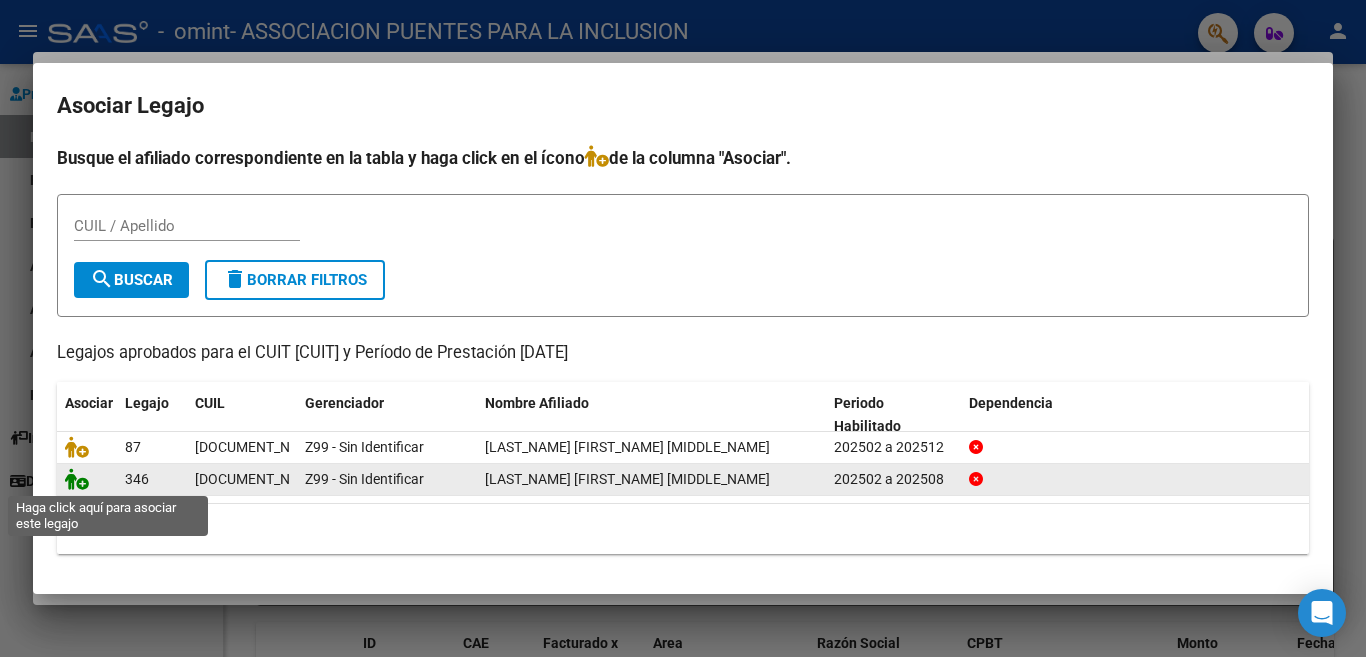 click 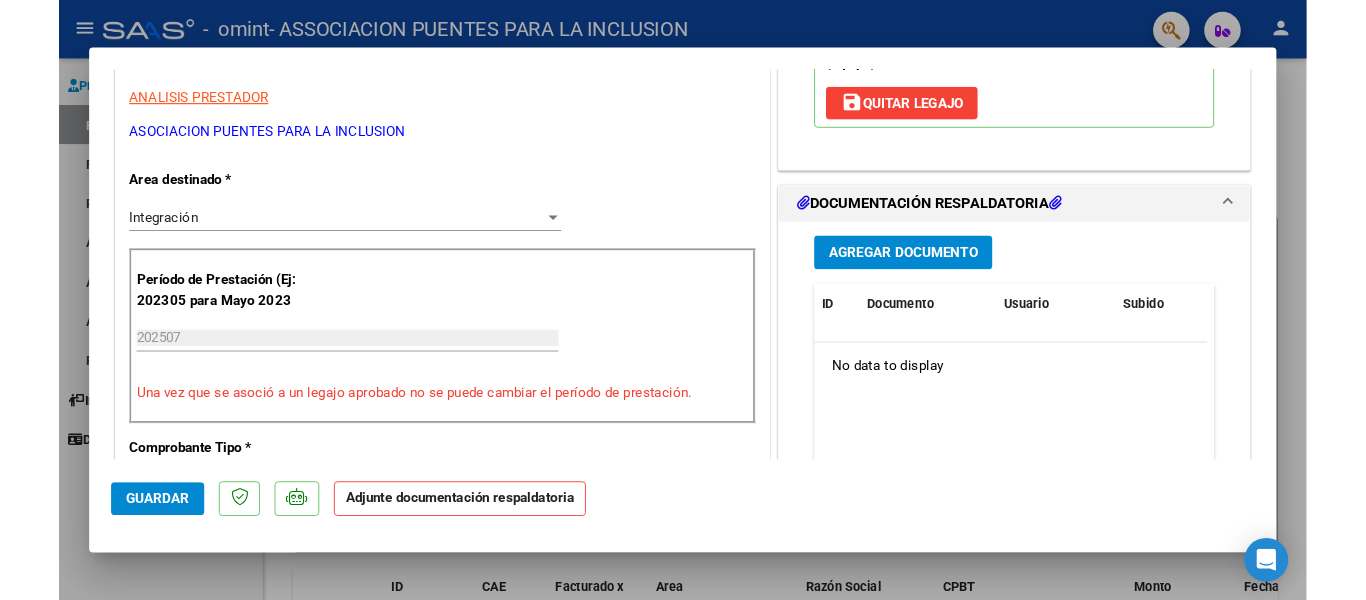 scroll, scrollTop: 200, scrollLeft: 0, axis: vertical 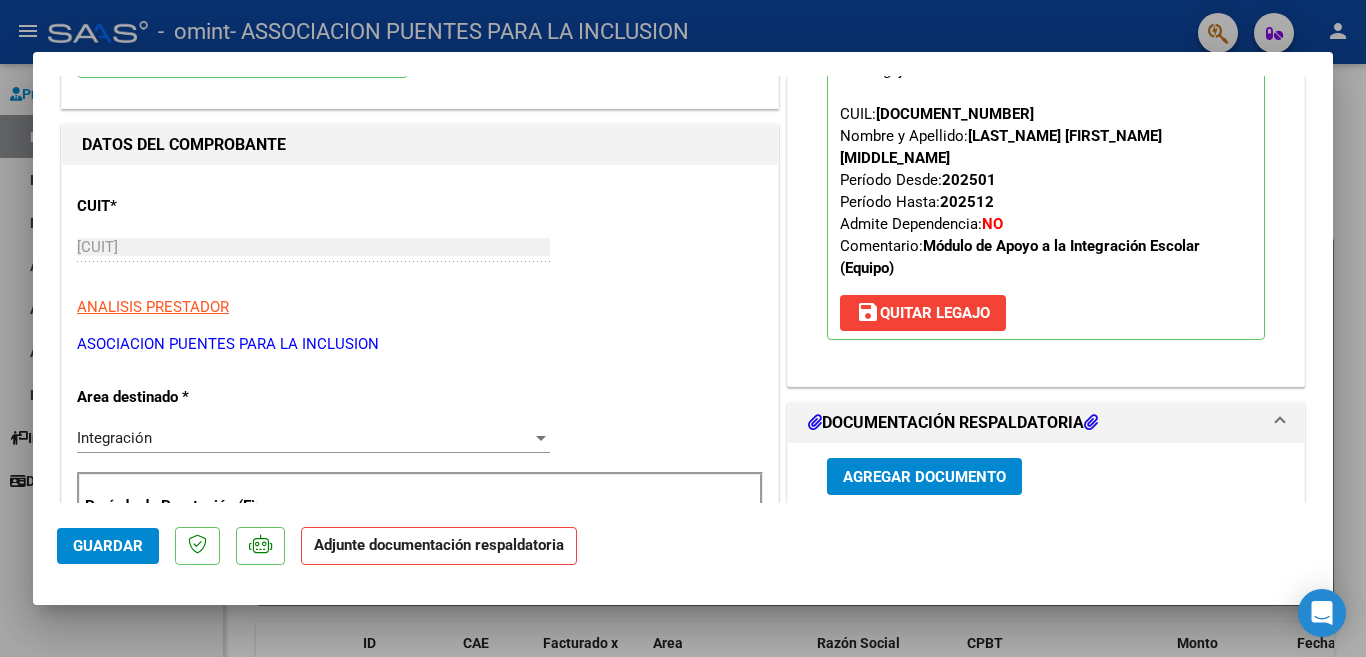 click on "Agregar Documento" at bounding box center (924, 477) 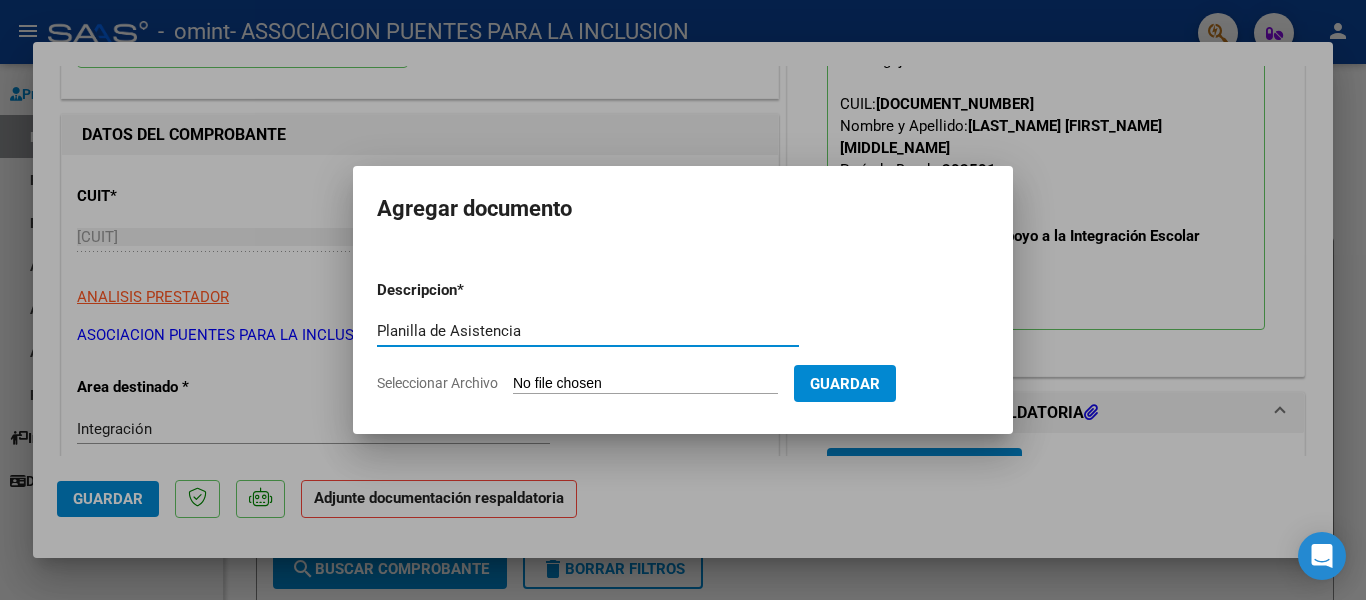 type on "Planilla de Asistencia" 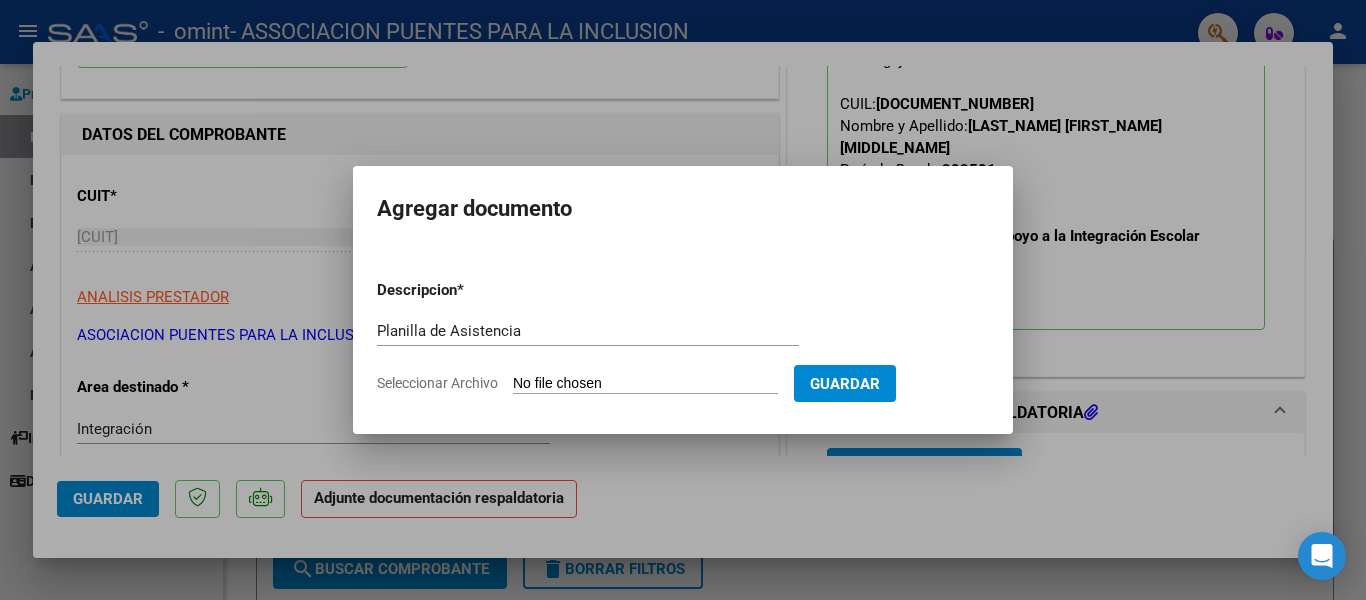 type on "C:\fakepath\PLANILLA_[DOCUMENT_NUMBER]_[LAST_NAME]_[FIRST_NAME]_[MIDDLE_NAME]_[DATE][TIME].pdf" 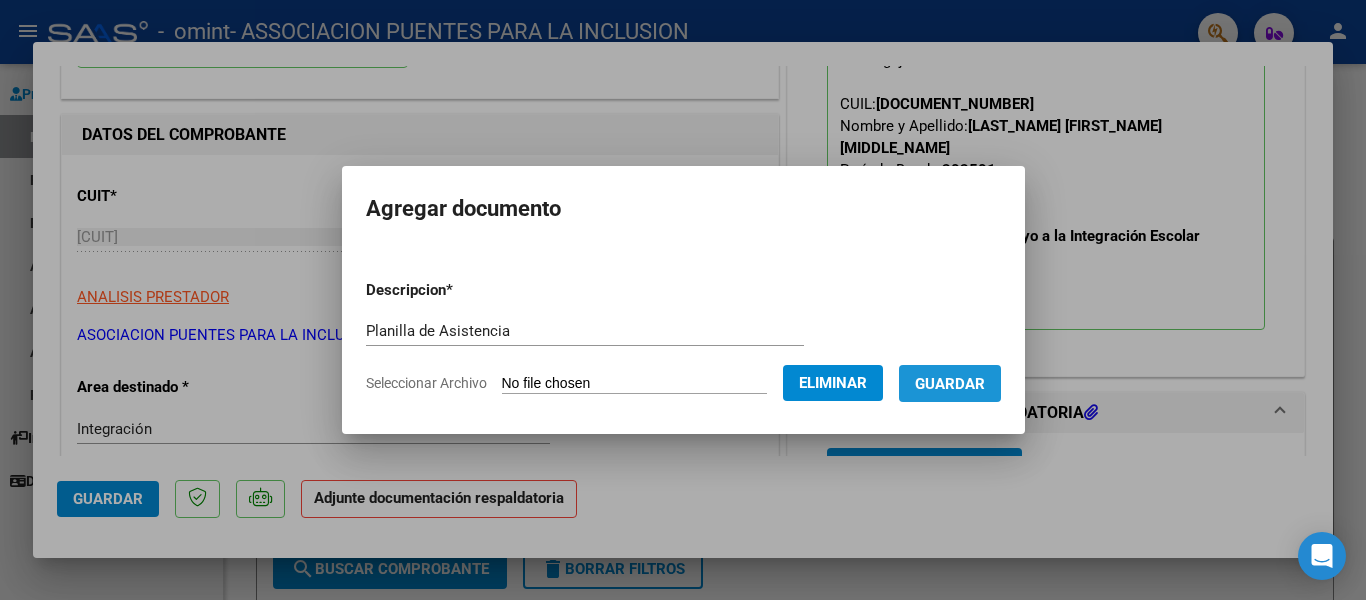 click on "Guardar" at bounding box center [950, 384] 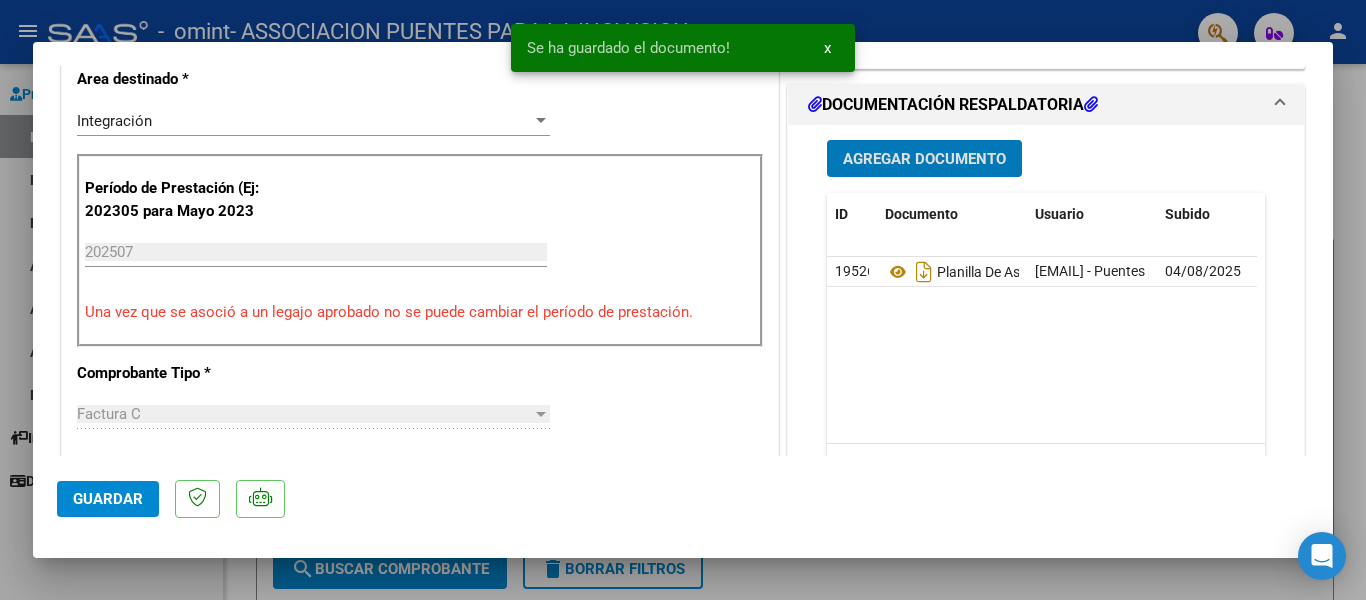 scroll, scrollTop: 608, scrollLeft: 0, axis: vertical 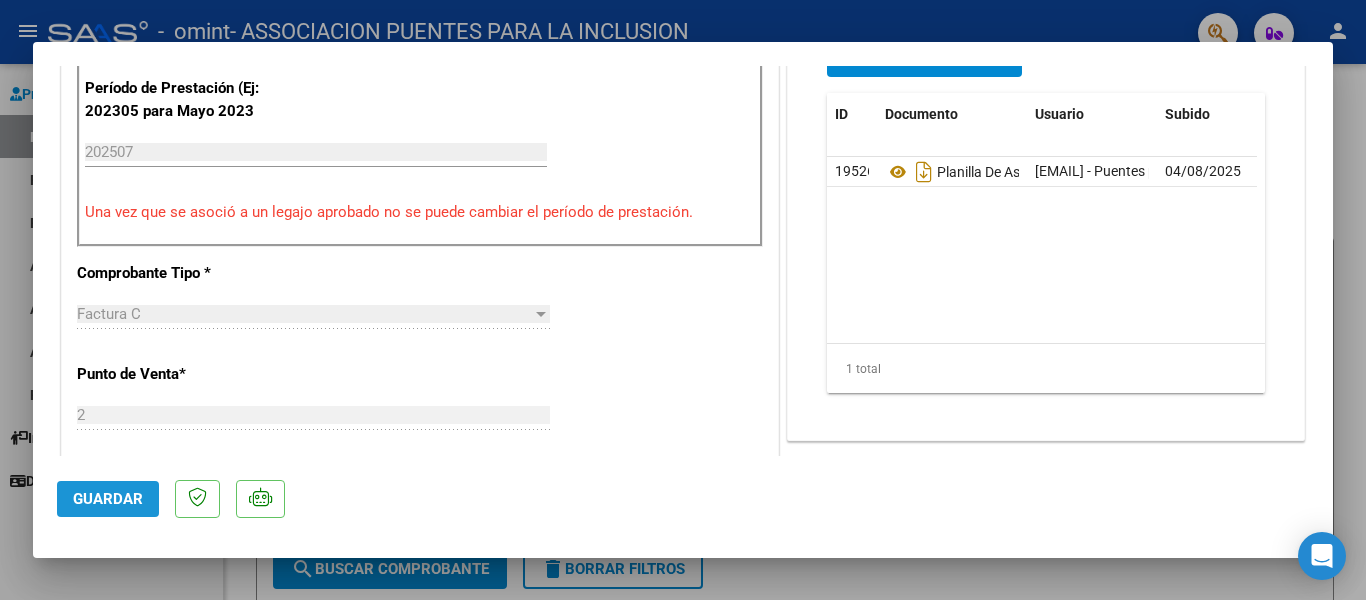 click on "Guardar" 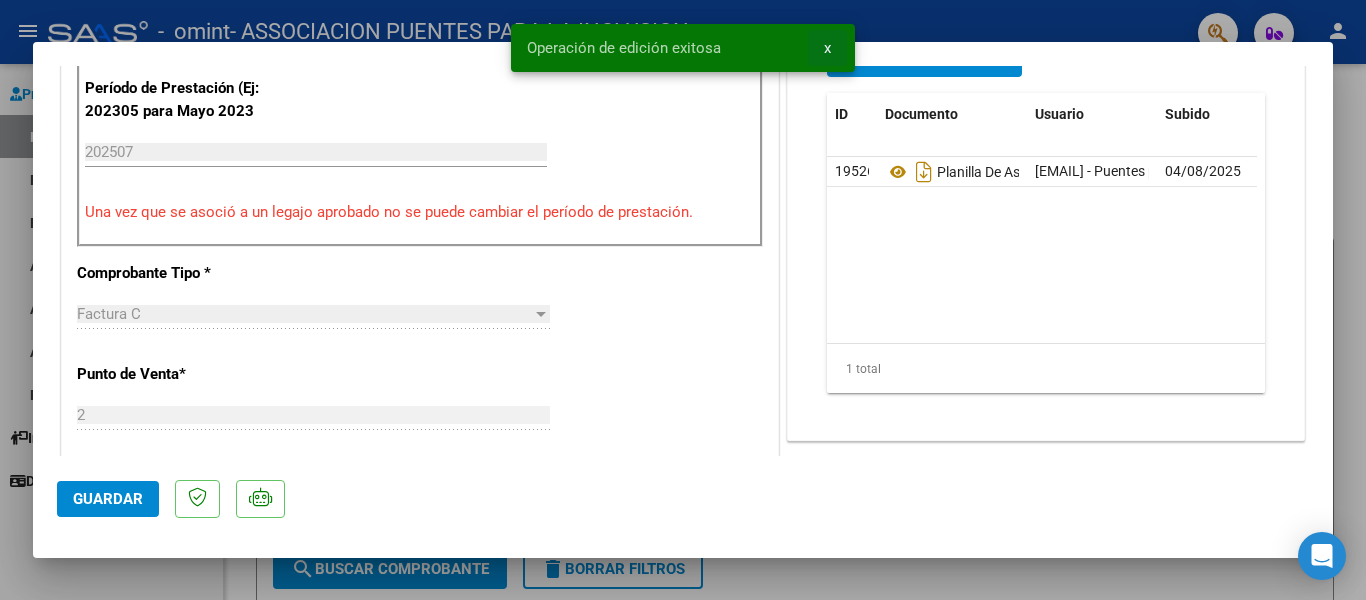 click on "x" at bounding box center [827, 48] 